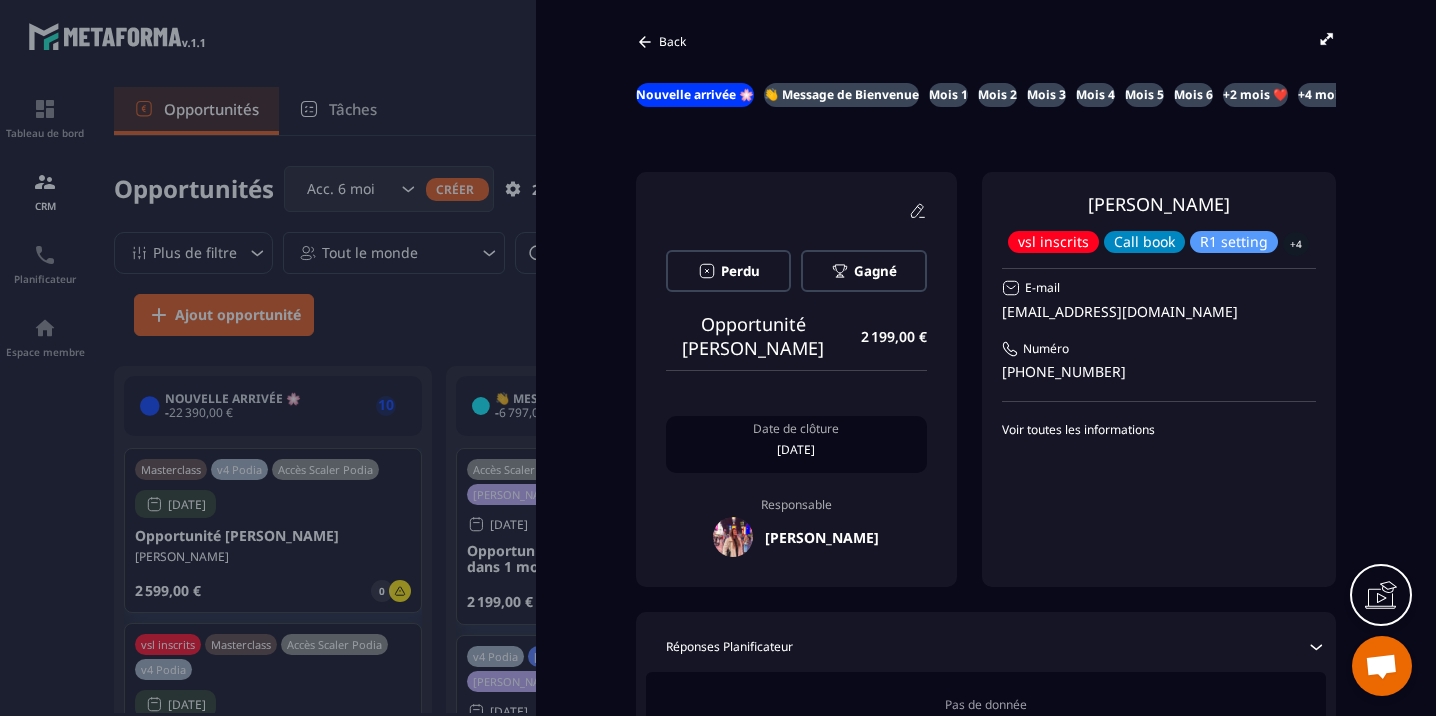 scroll, scrollTop: 0, scrollLeft: 0, axis: both 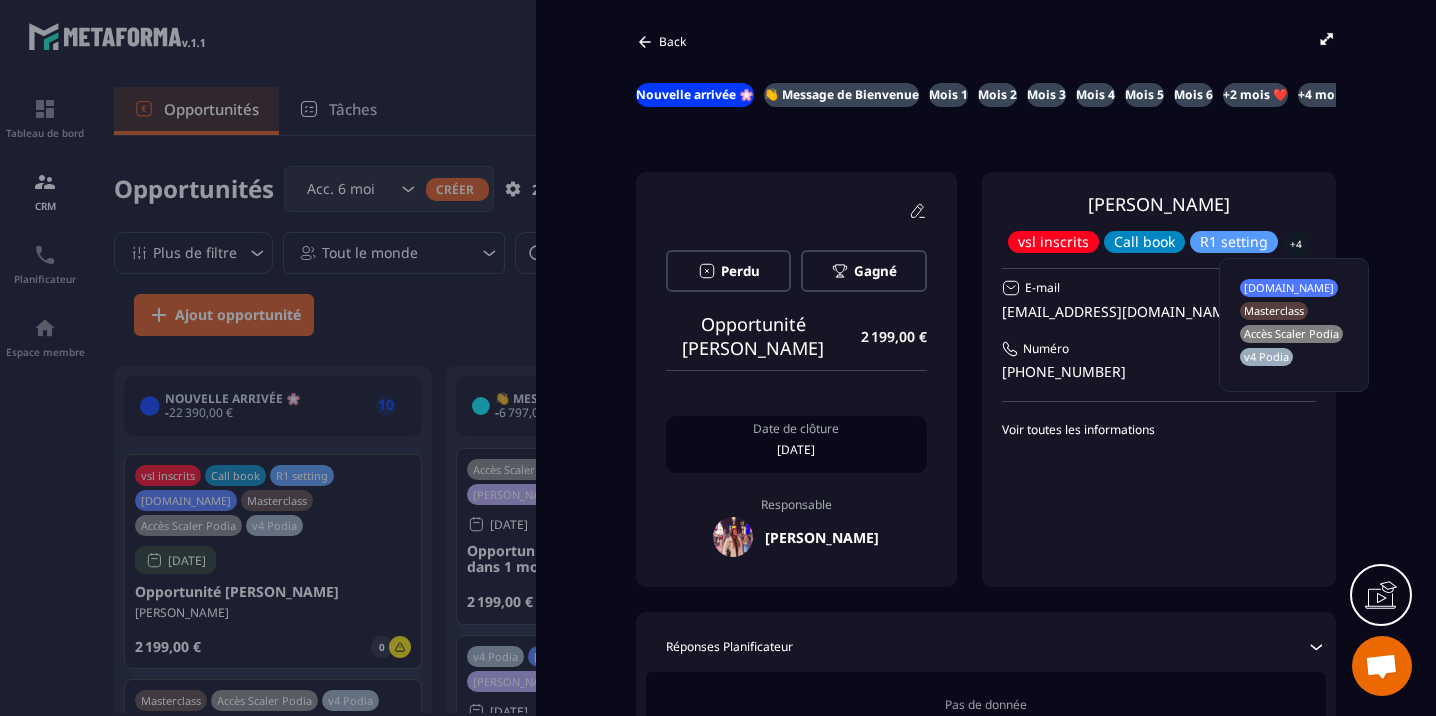 click on "+4" 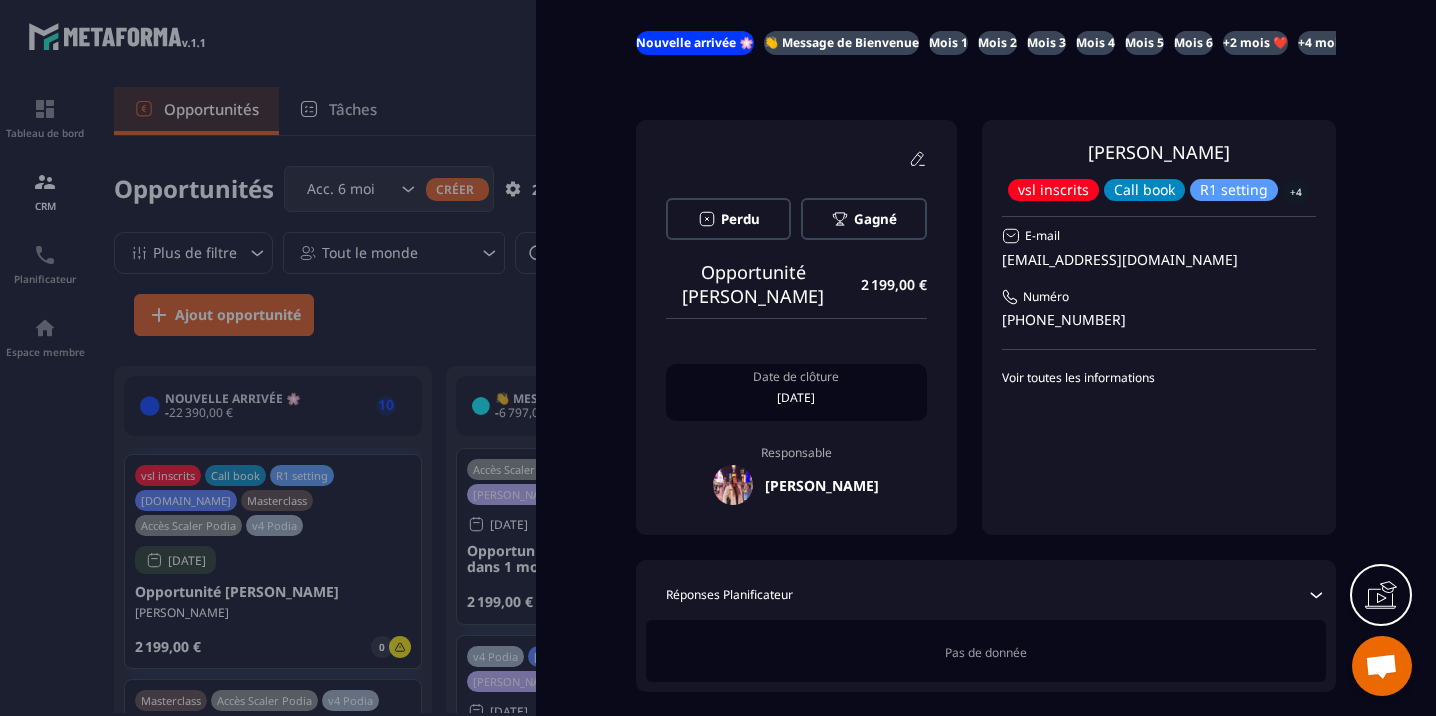 scroll, scrollTop: 0, scrollLeft: 0, axis: both 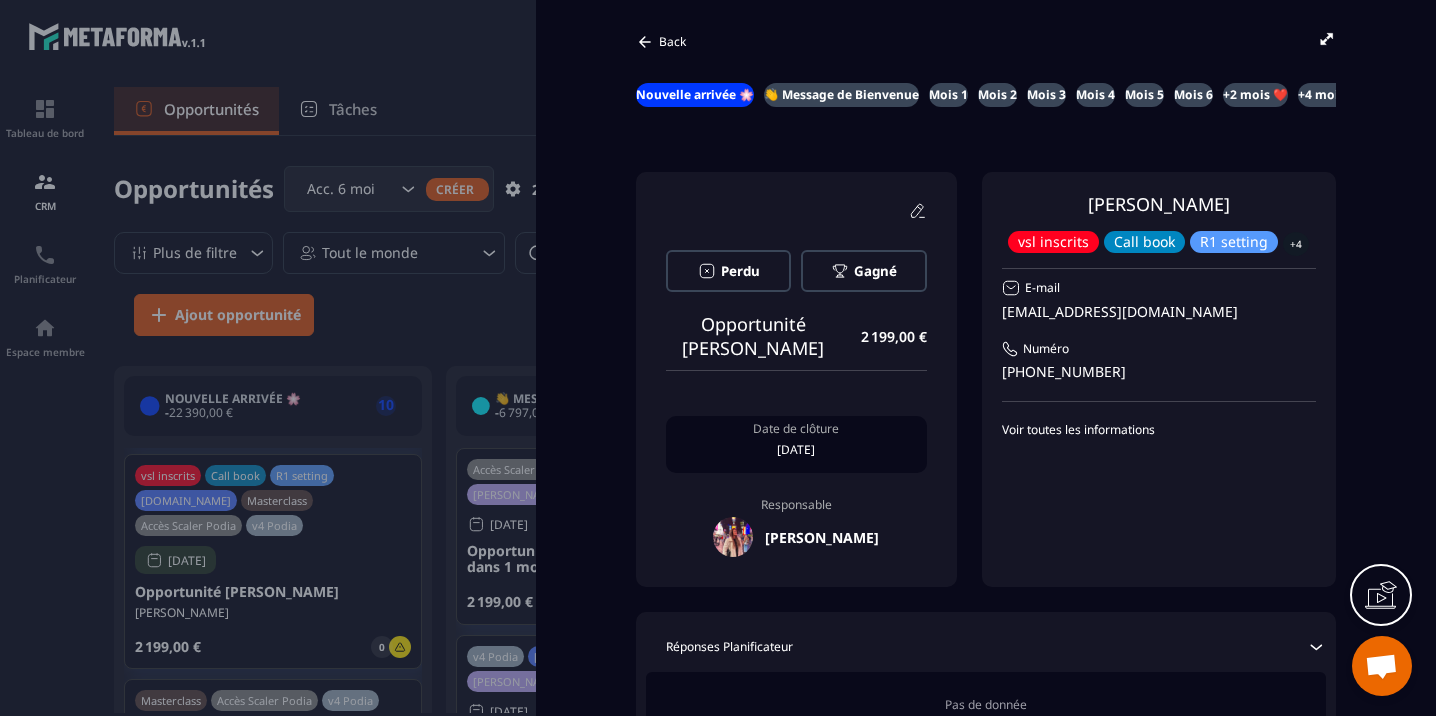 click on "Back" at bounding box center [661, 42] 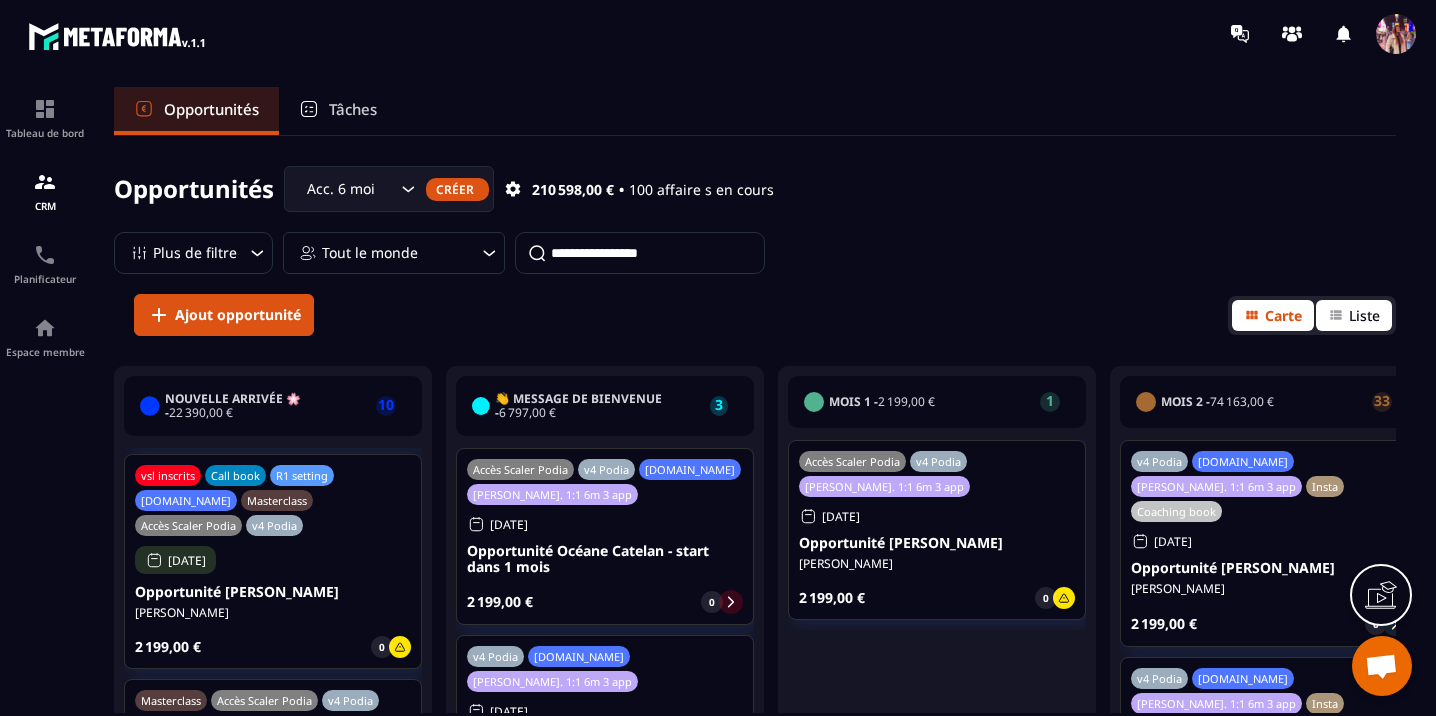 click on "Liste" at bounding box center [1354, 315] 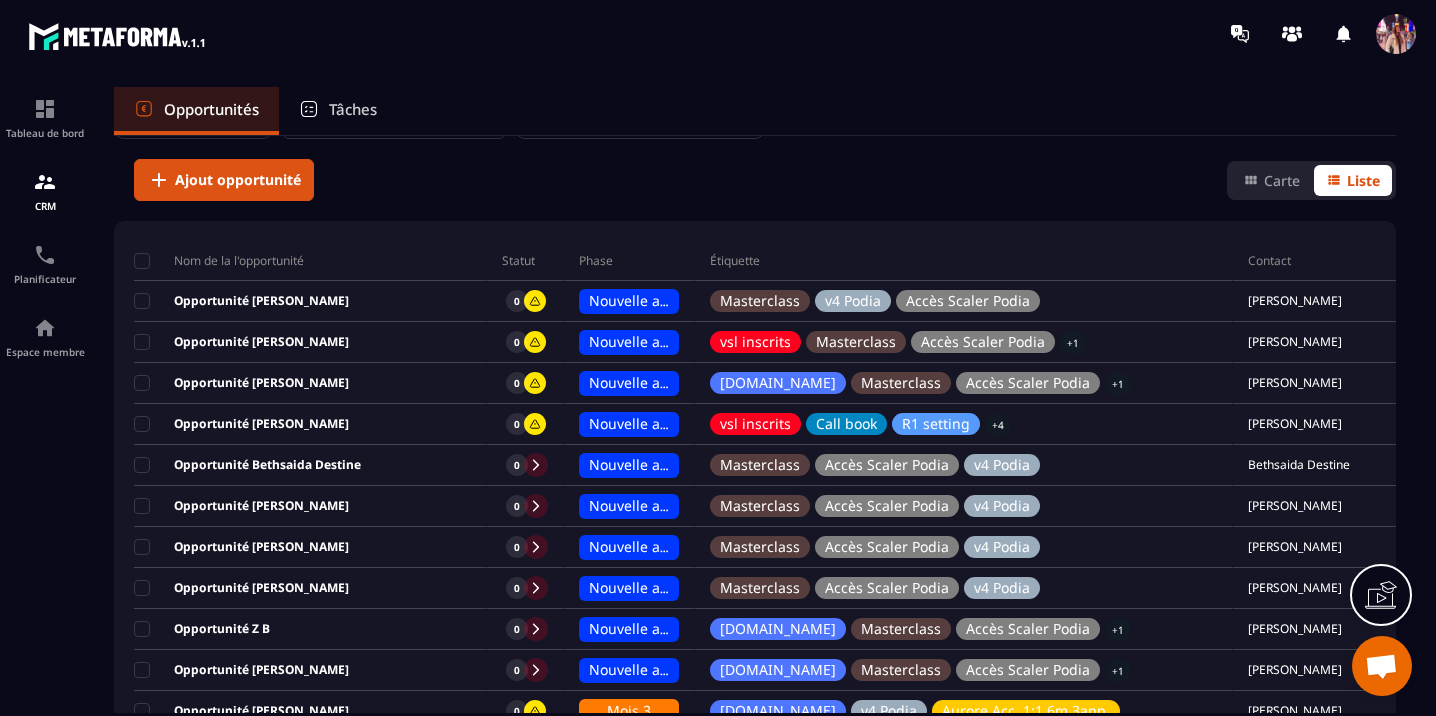 scroll, scrollTop: 138, scrollLeft: 0, axis: vertical 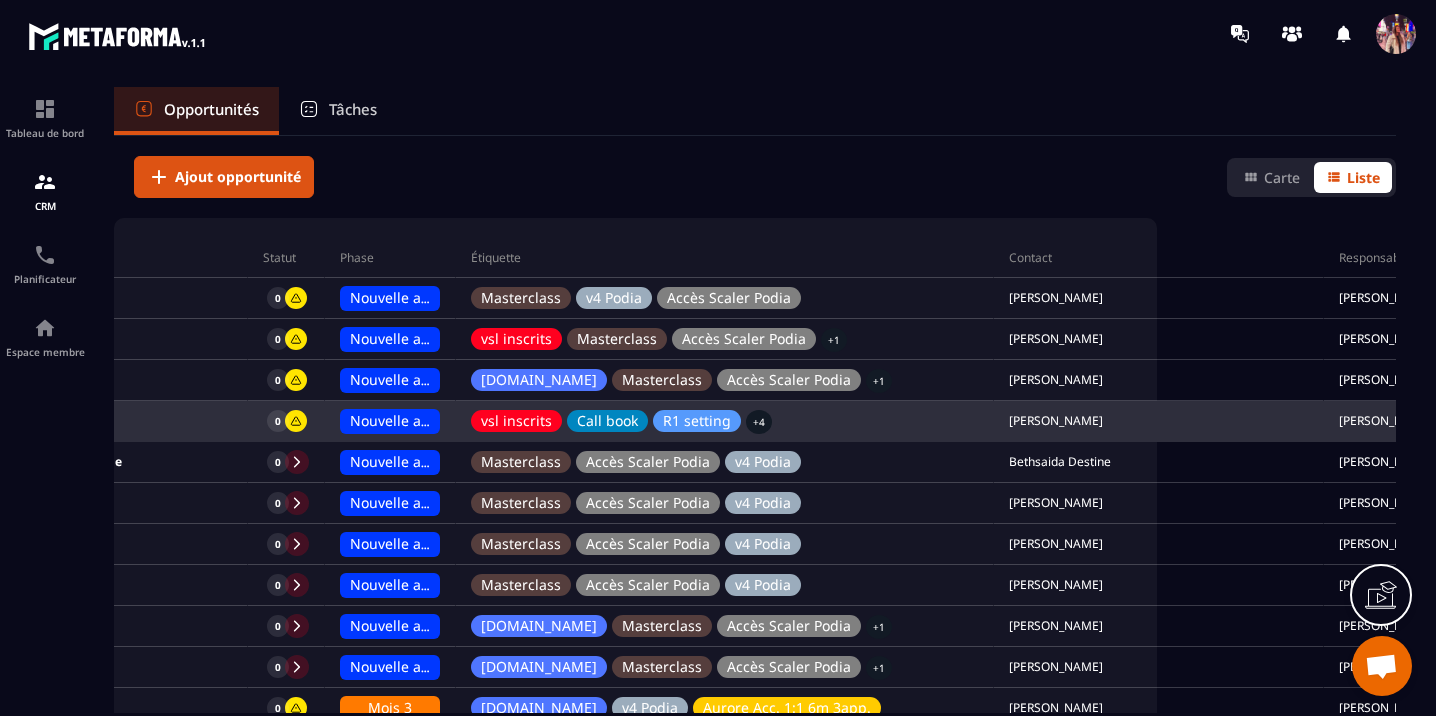 click on "[PERSON_NAME]" at bounding box center (1386, 421) 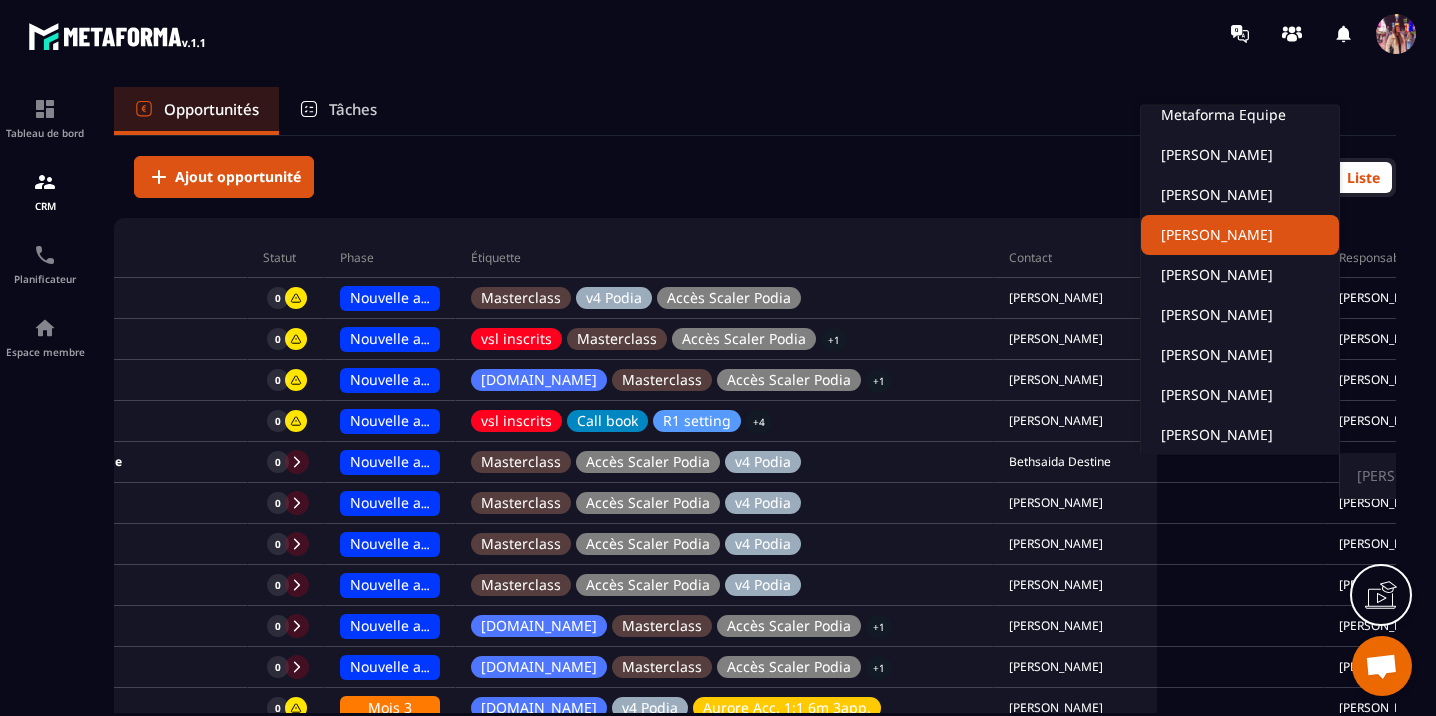 scroll, scrollTop: 61, scrollLeft: 0, axis: vertical 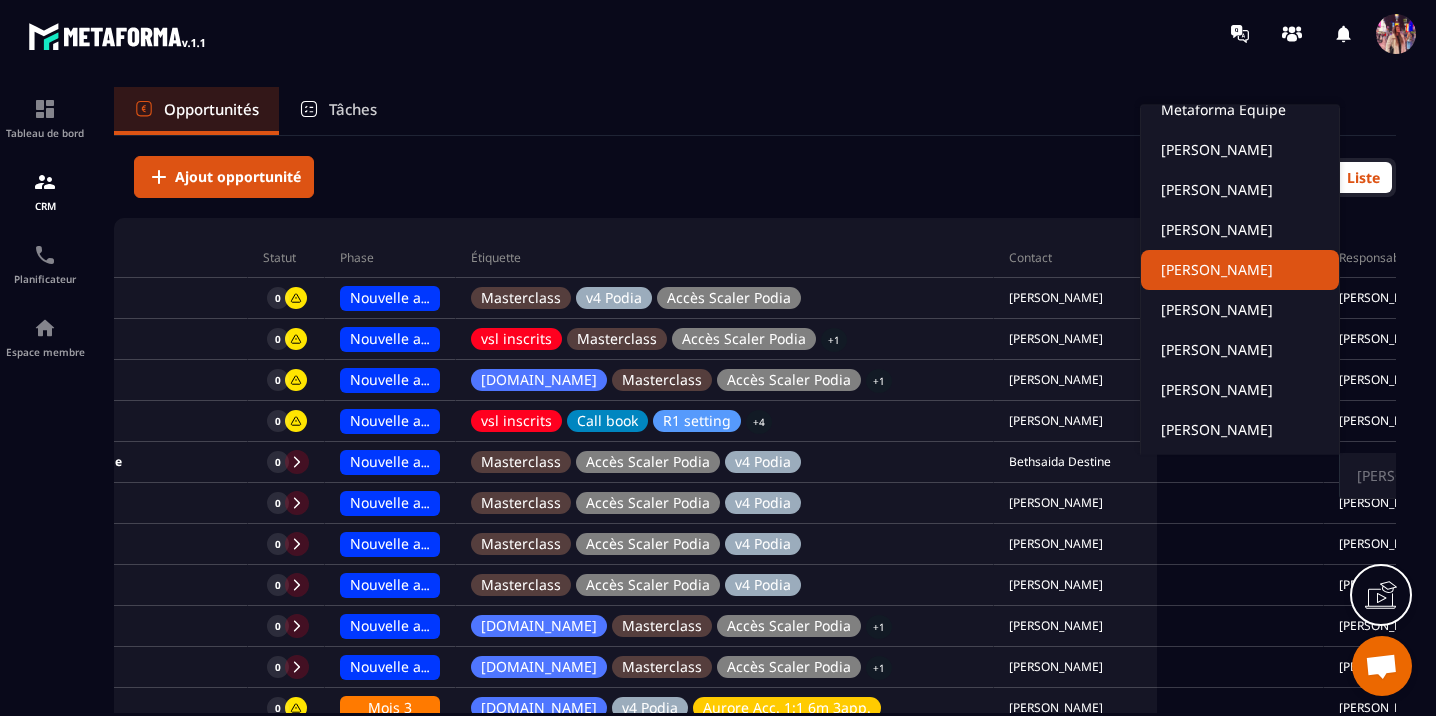 click on "[PERSON_NAME]" 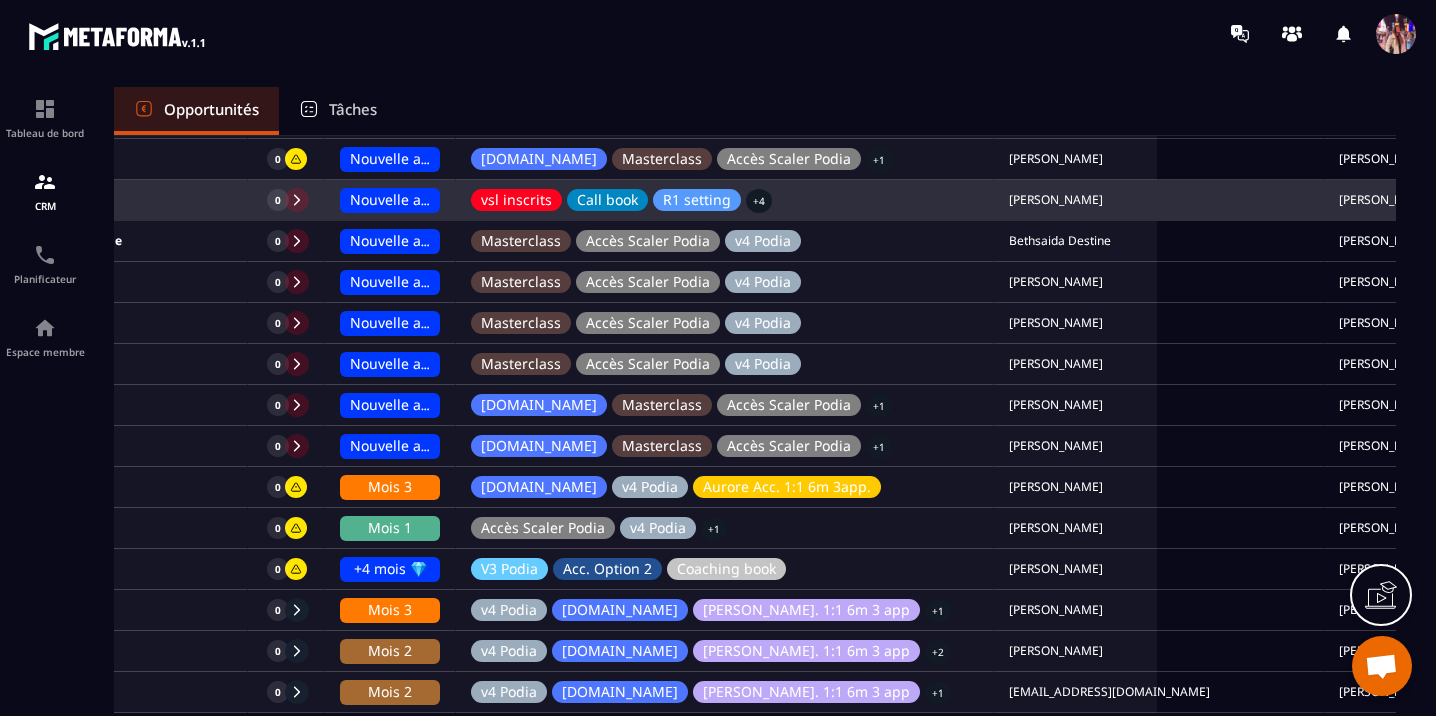 scroll, scrollTop: 360, scrollLeft: 0, axis: vertical 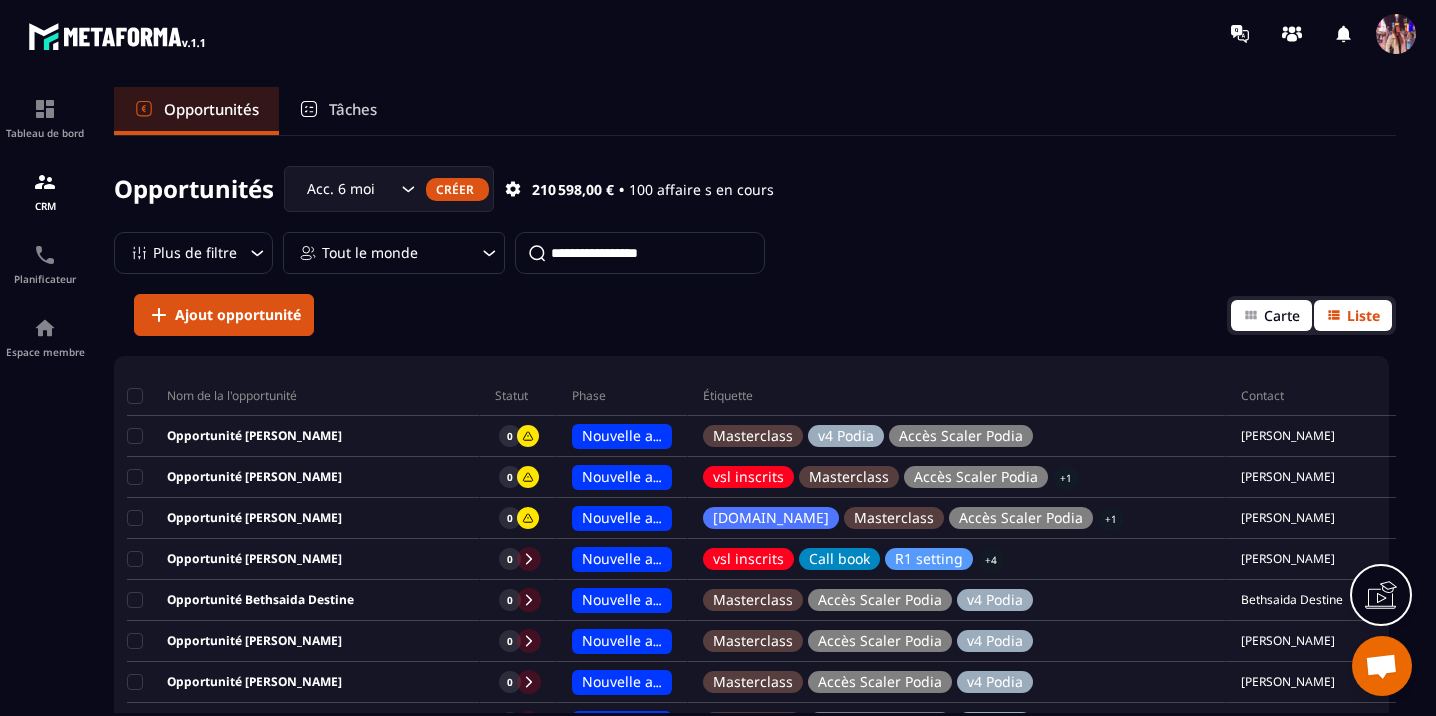 click on "Carte" at bounding box center [1282, 315] 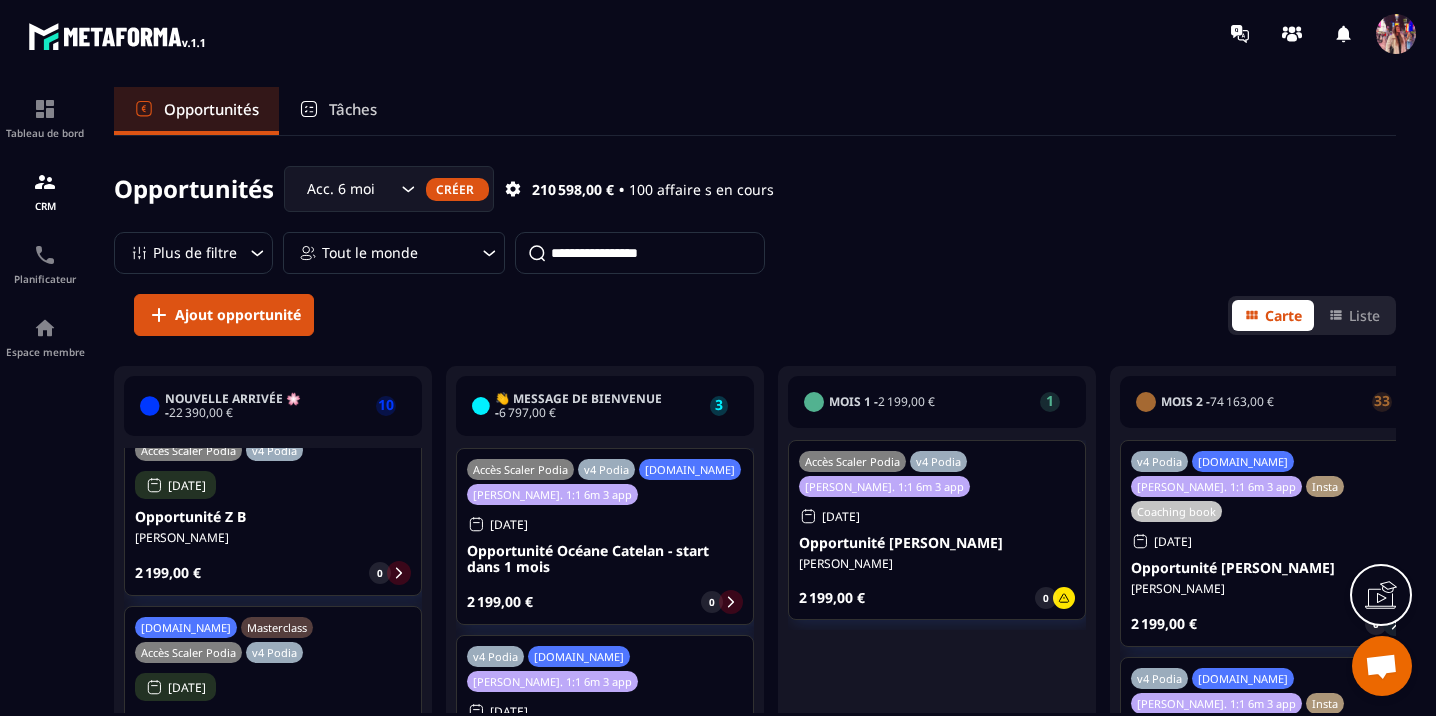 scroll, scrollTop: 1560, scrollLeft: 0, axis: vertical 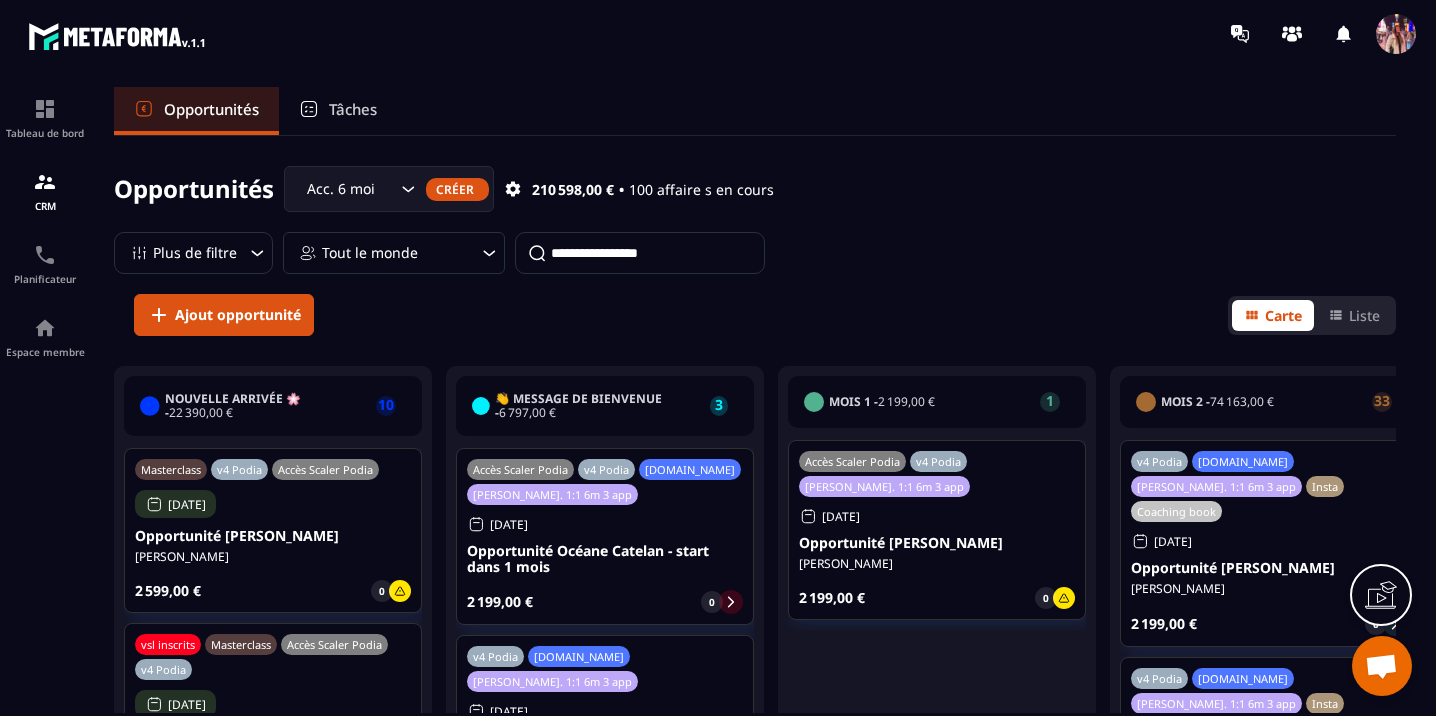click on "Plus de filtre" at bounding box center [195, 253] 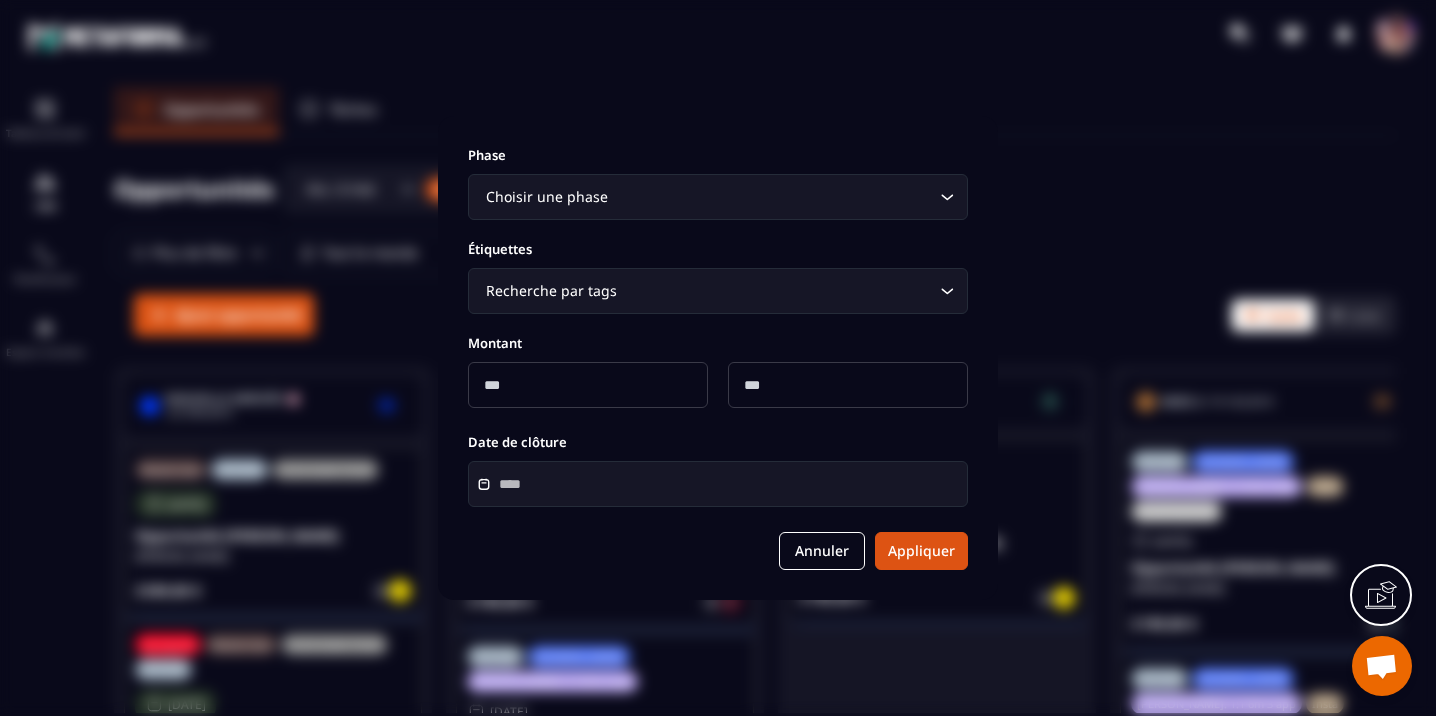 click 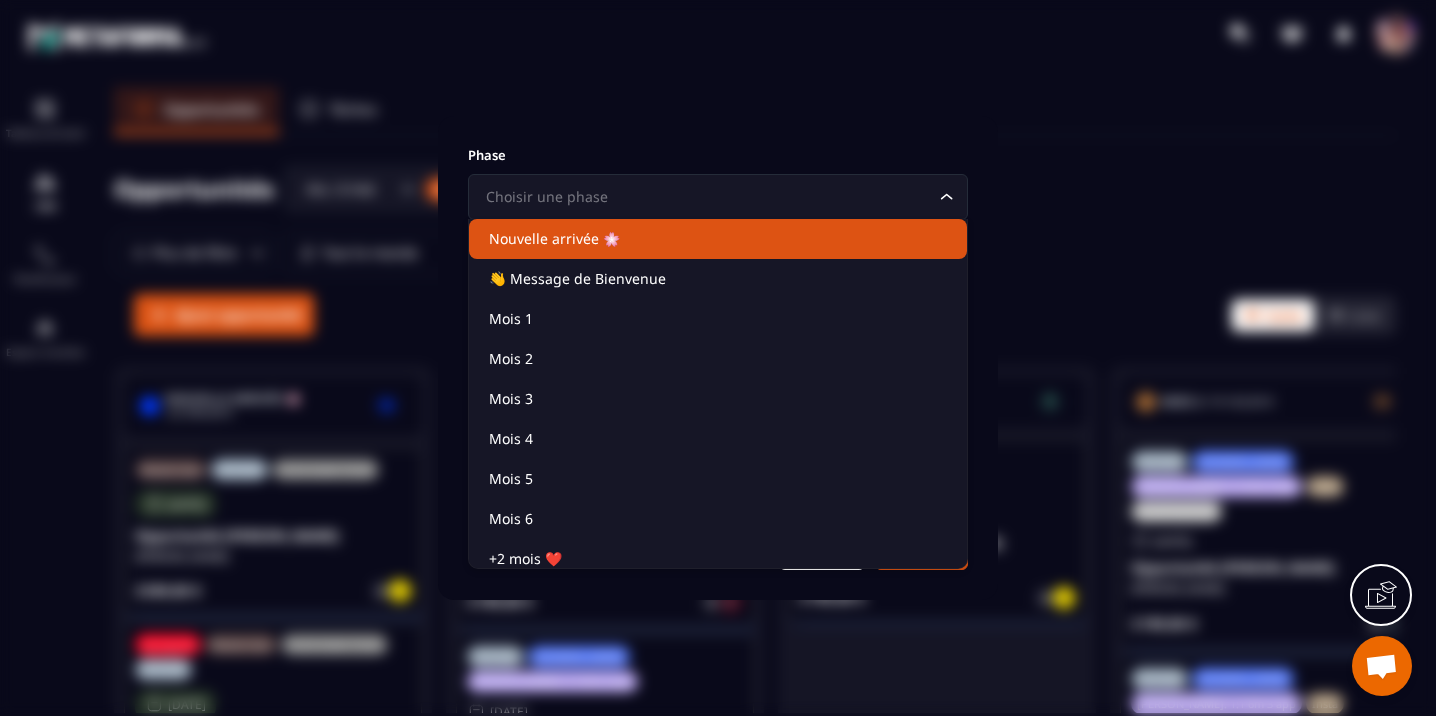 click on "Nouvelle arrivée 🌸" 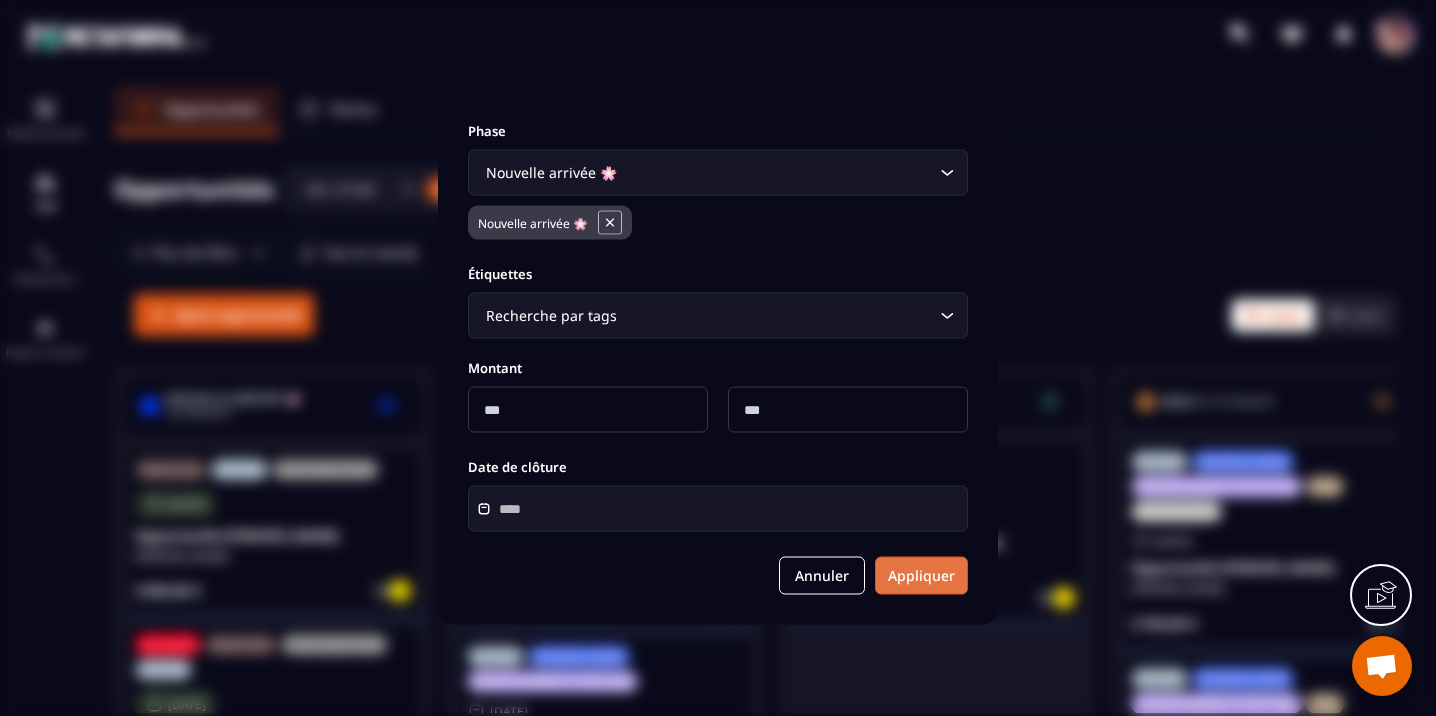 click on "Appliquer" at bounding box center (921, 576) 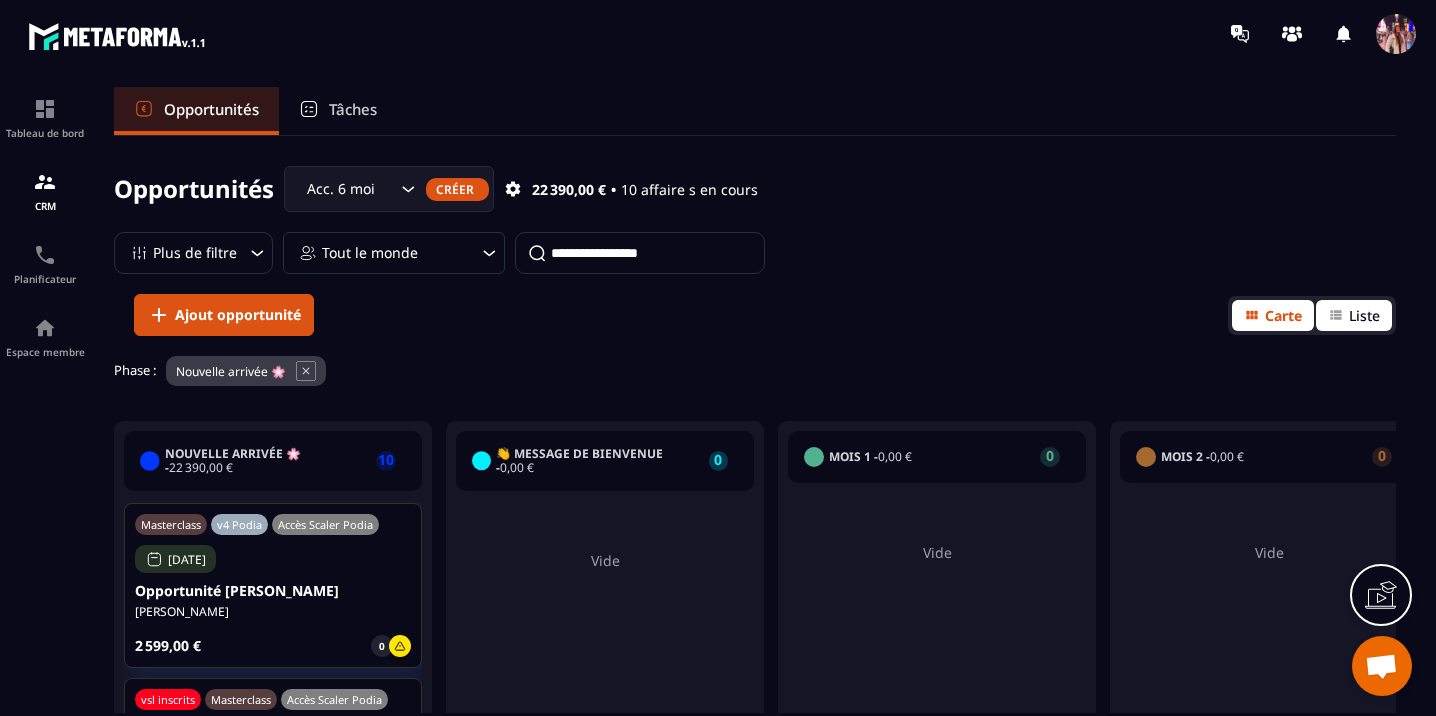 click on "Liste" at bounding box center [1354, 315] 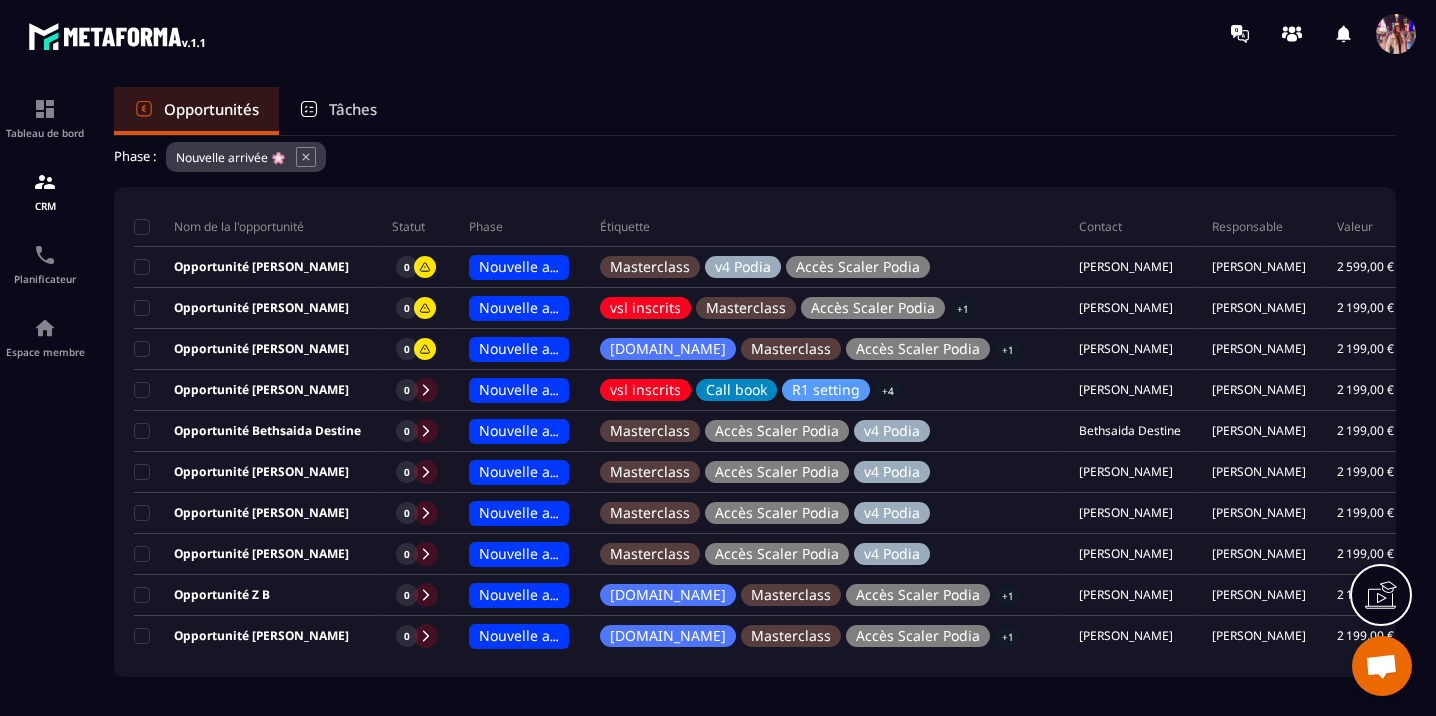 scroll, scrollTop: 183, scrollLeft: 0, axis: vertical 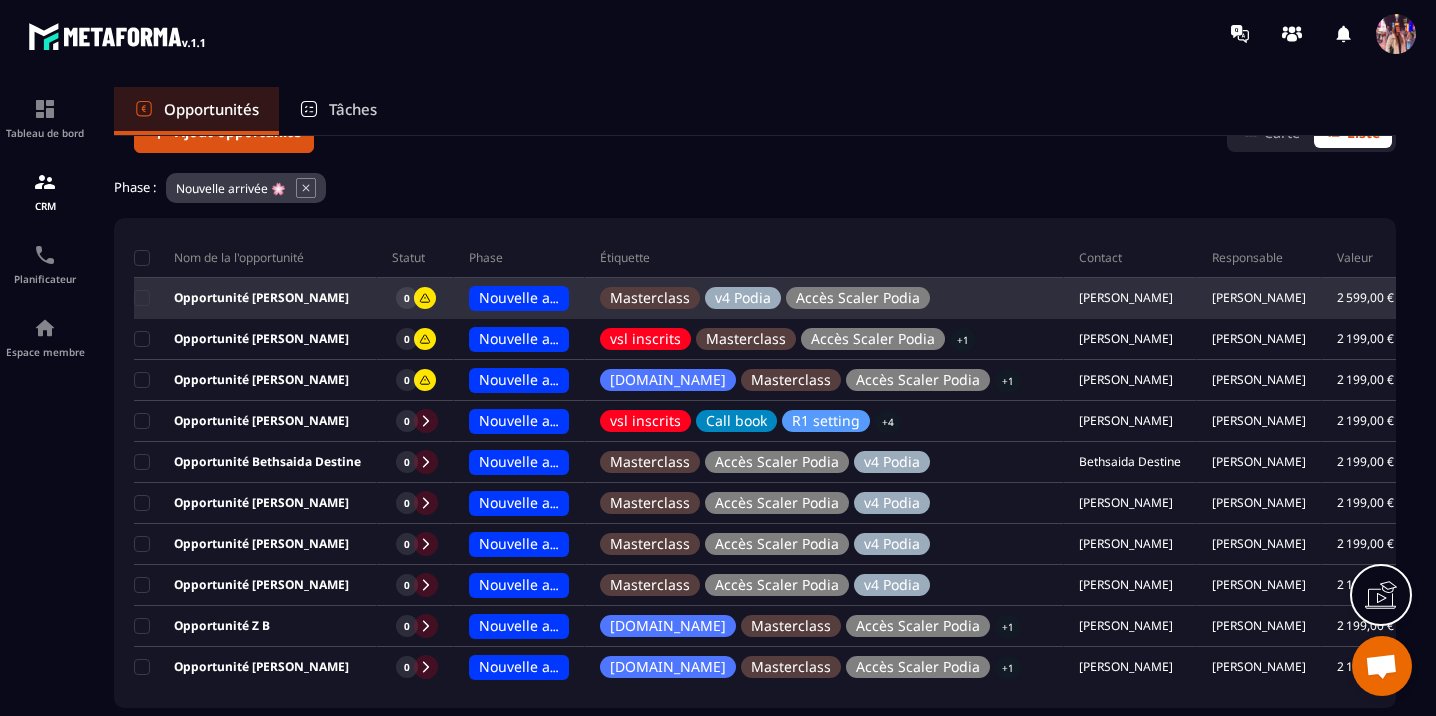 click on "[PERSON_NAME]" at bounding box center [1259, 298] 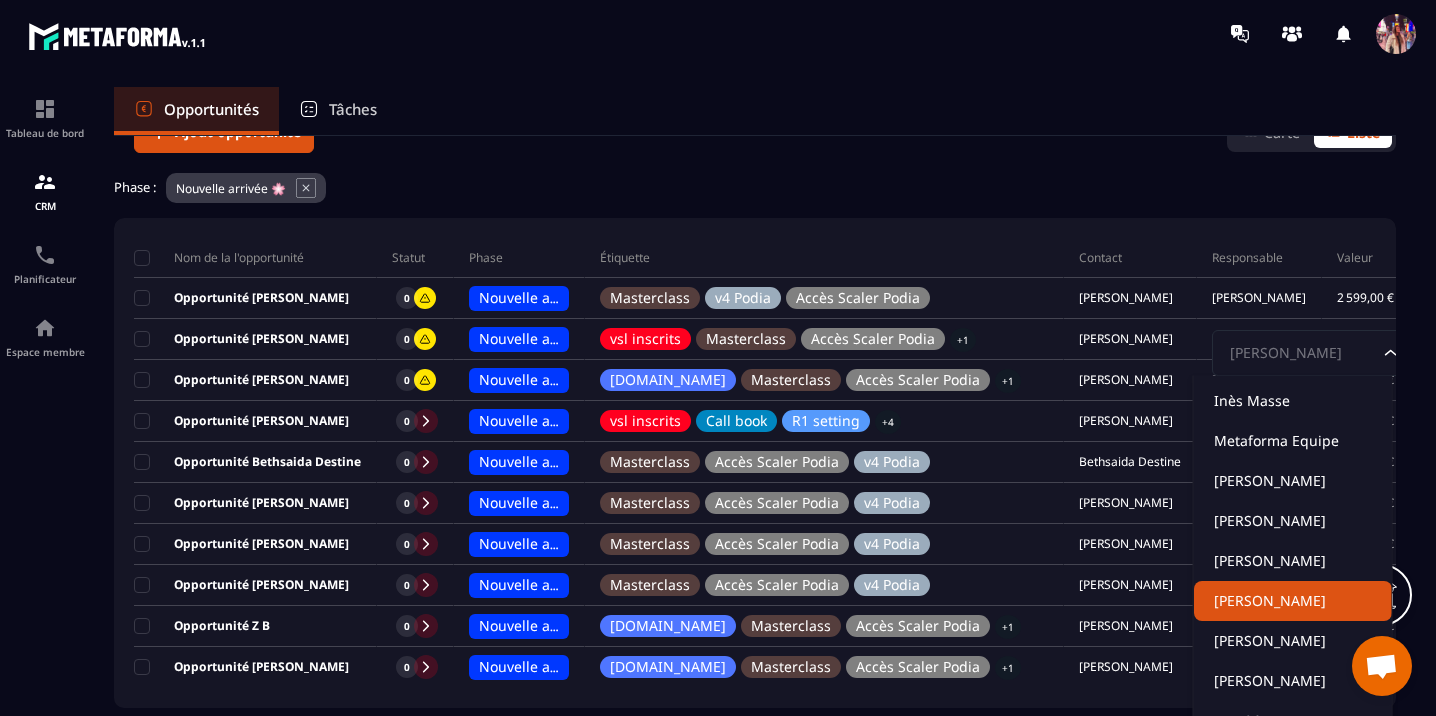 click on "[PERSON_NAME]" 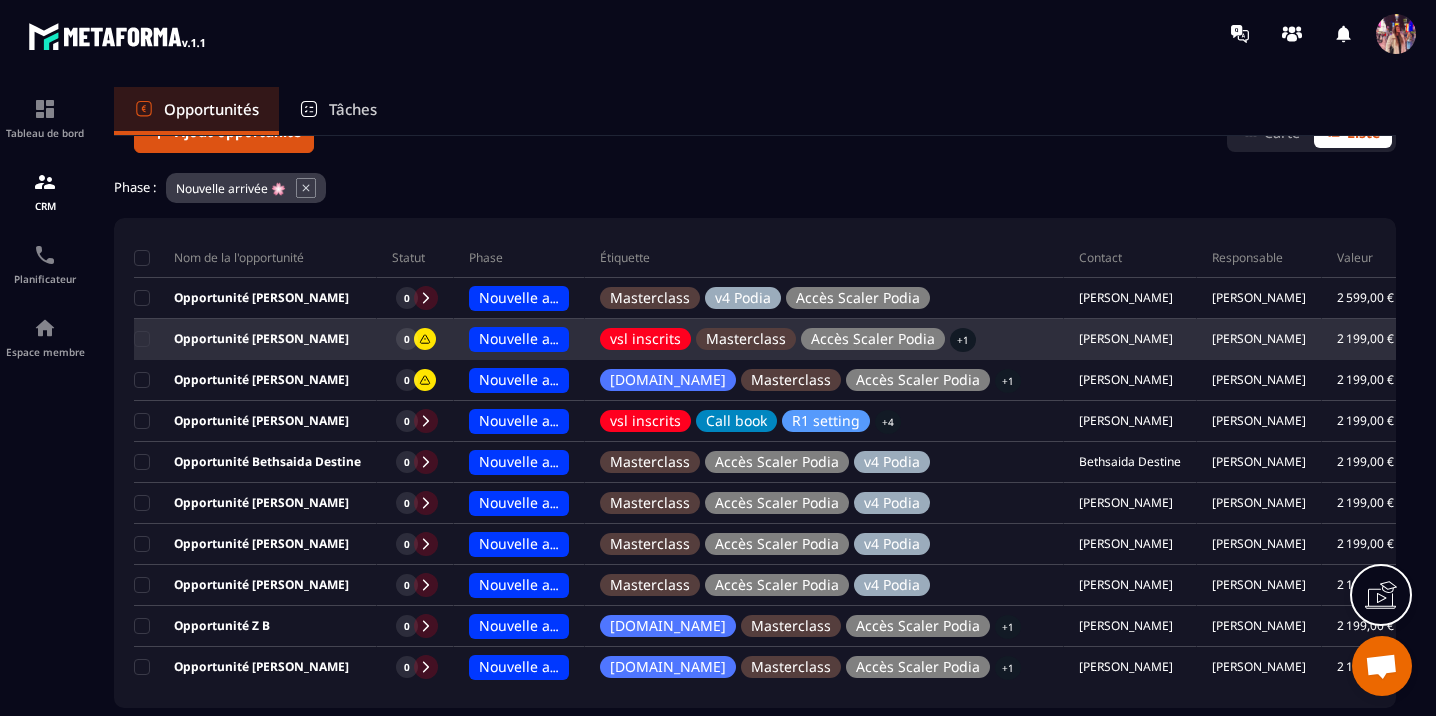click on "[PERSON_NAME]" at bounding box center (1259, 339) 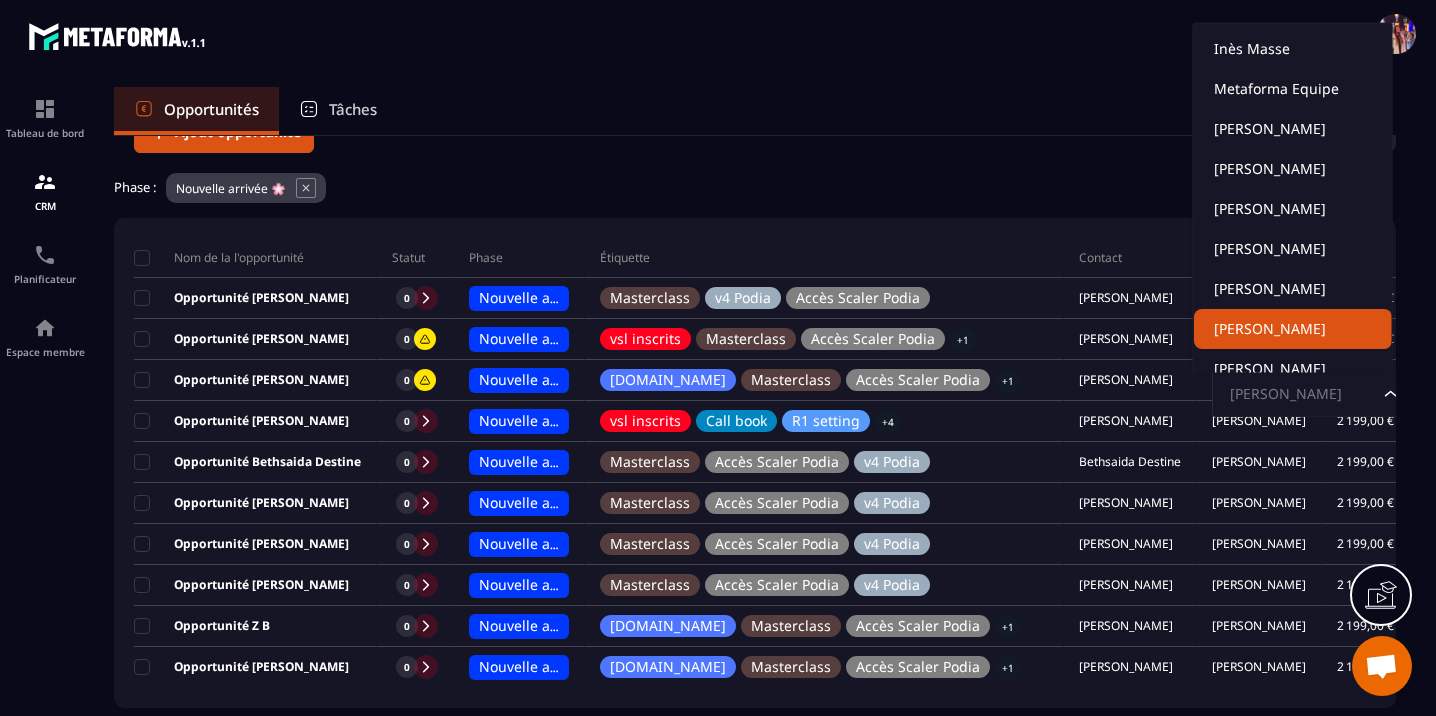 click on "[PERSON_NAME]" 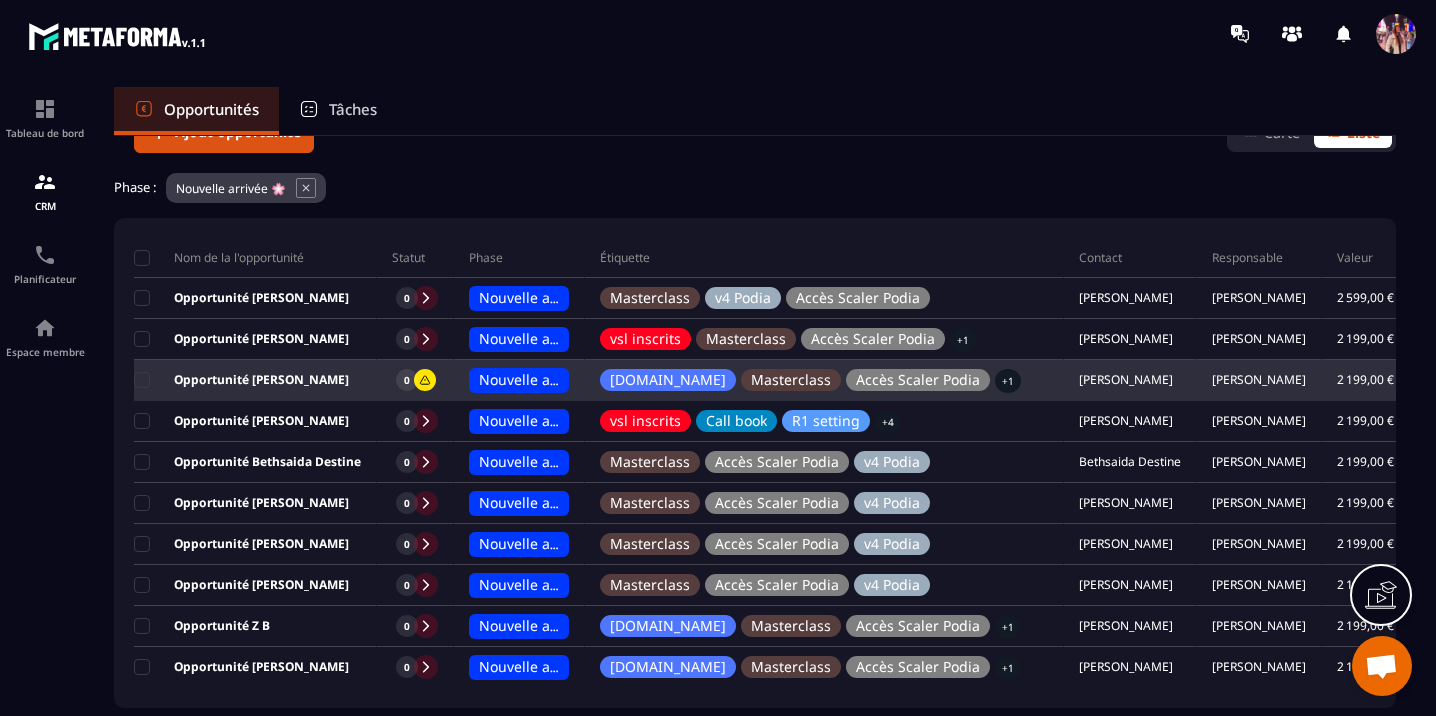 click on "[PERSON_NAME]" at bounding box center [1259, 381] 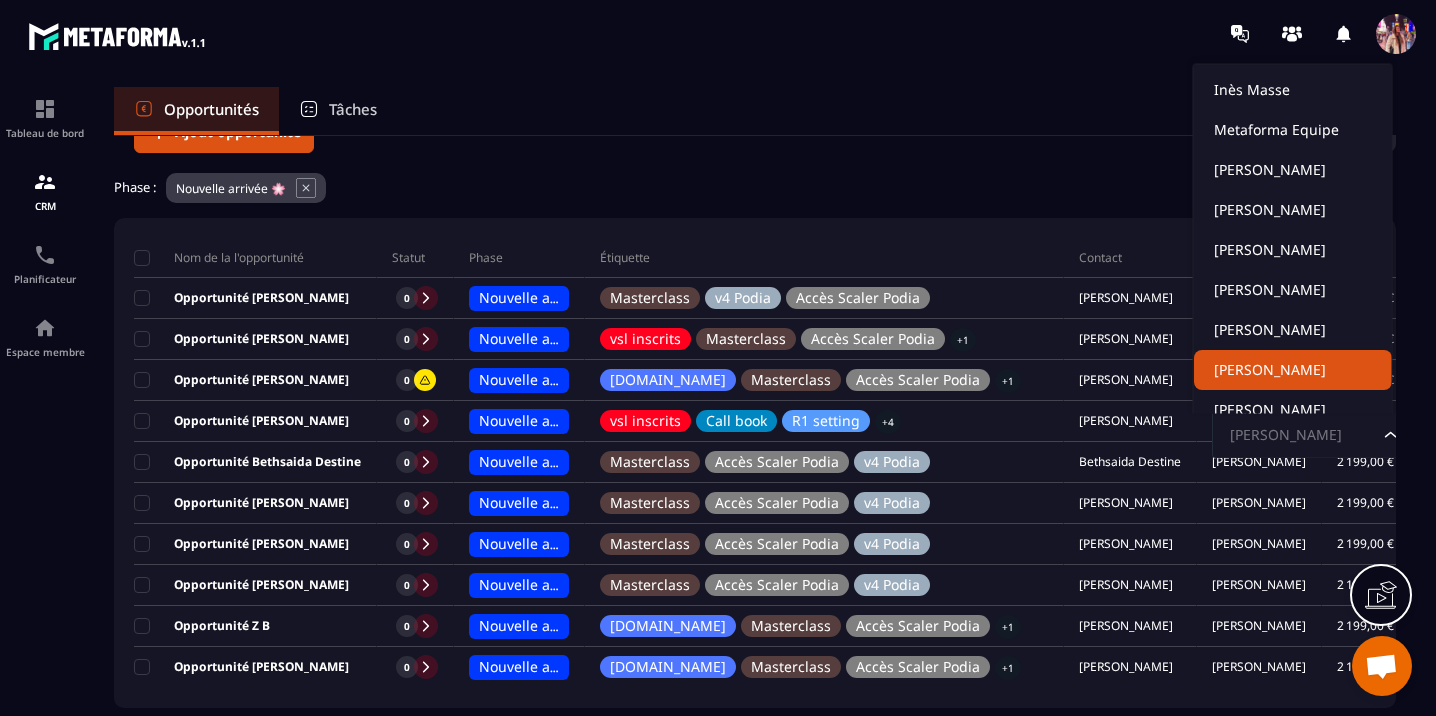 click on "[PERSON_NAME]" 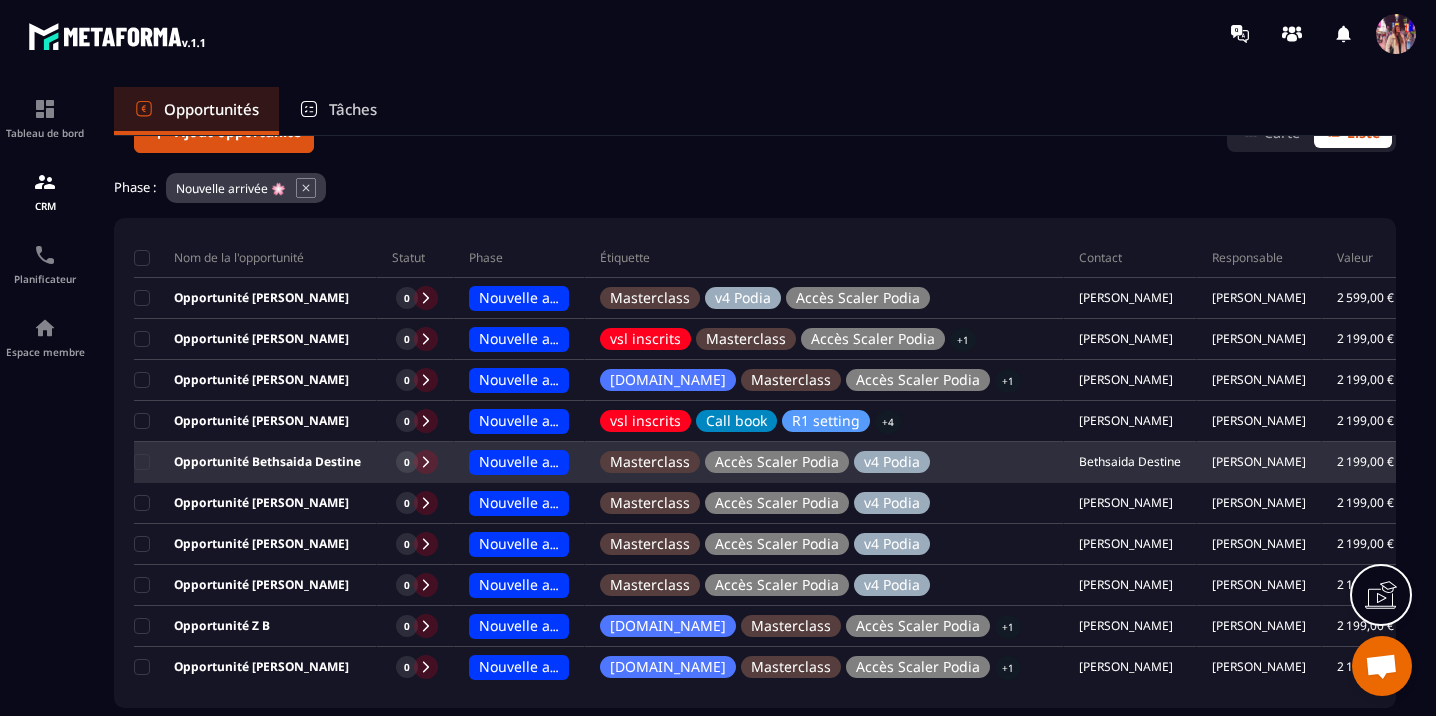 click on "[PERSON_NAME]" at bounding box center (1259, 462) 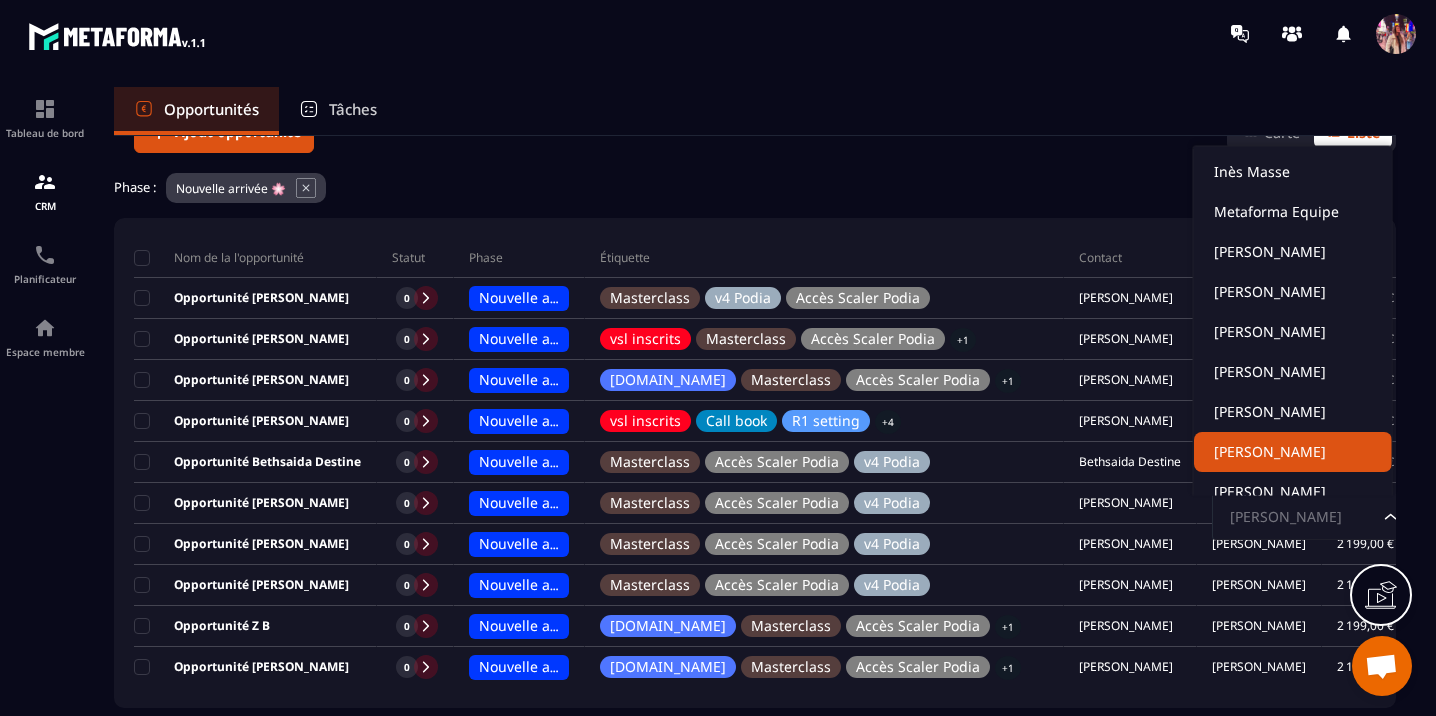 click on "[PERSON_NAME]" 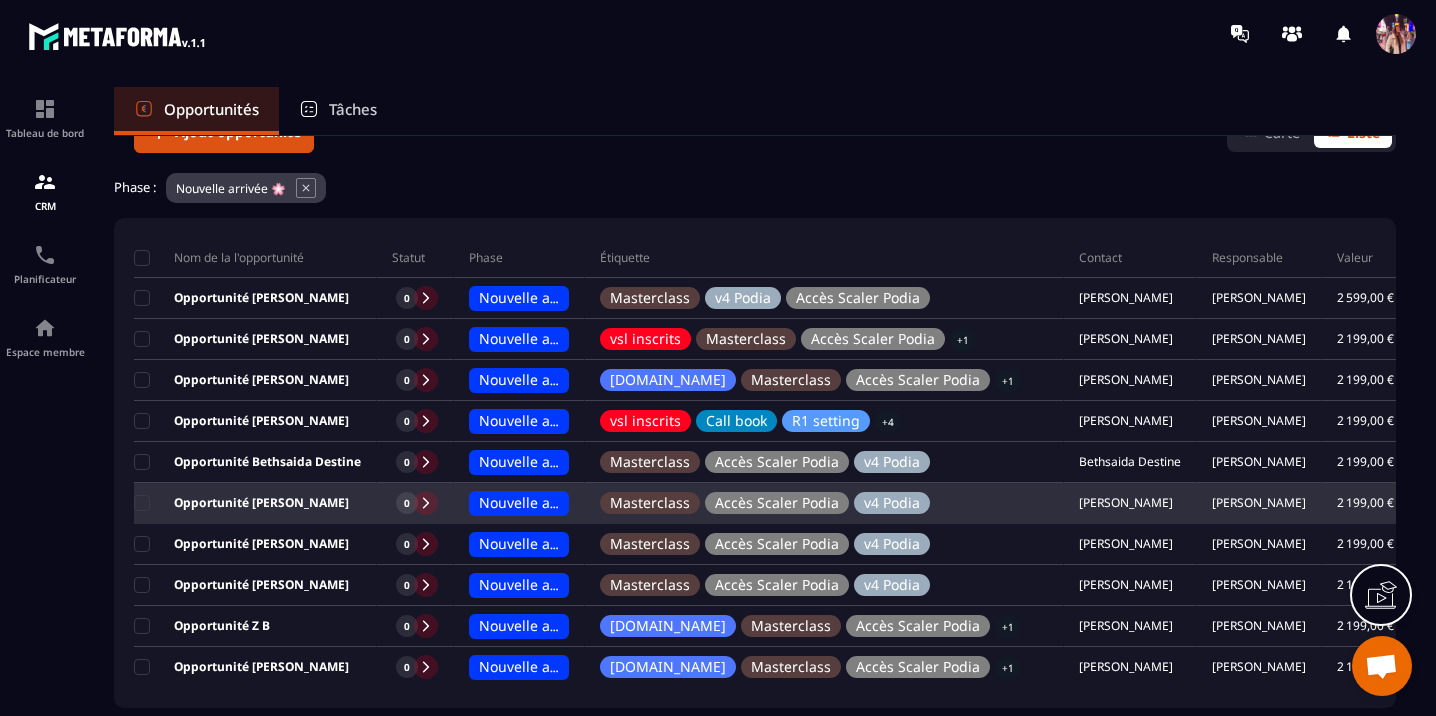 click on "[PERSON_NAME]" at bounding box center (1259, 503) 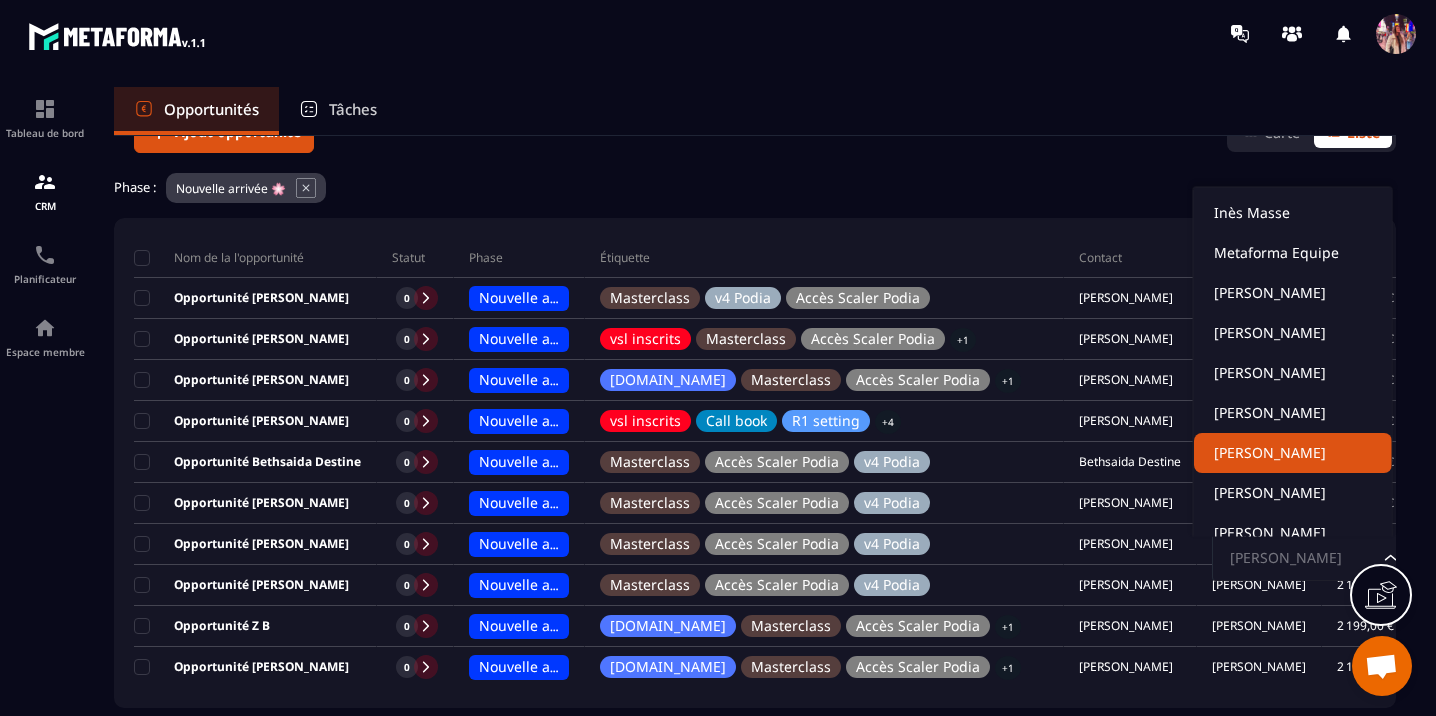 click on "[PERSON_NAME]" 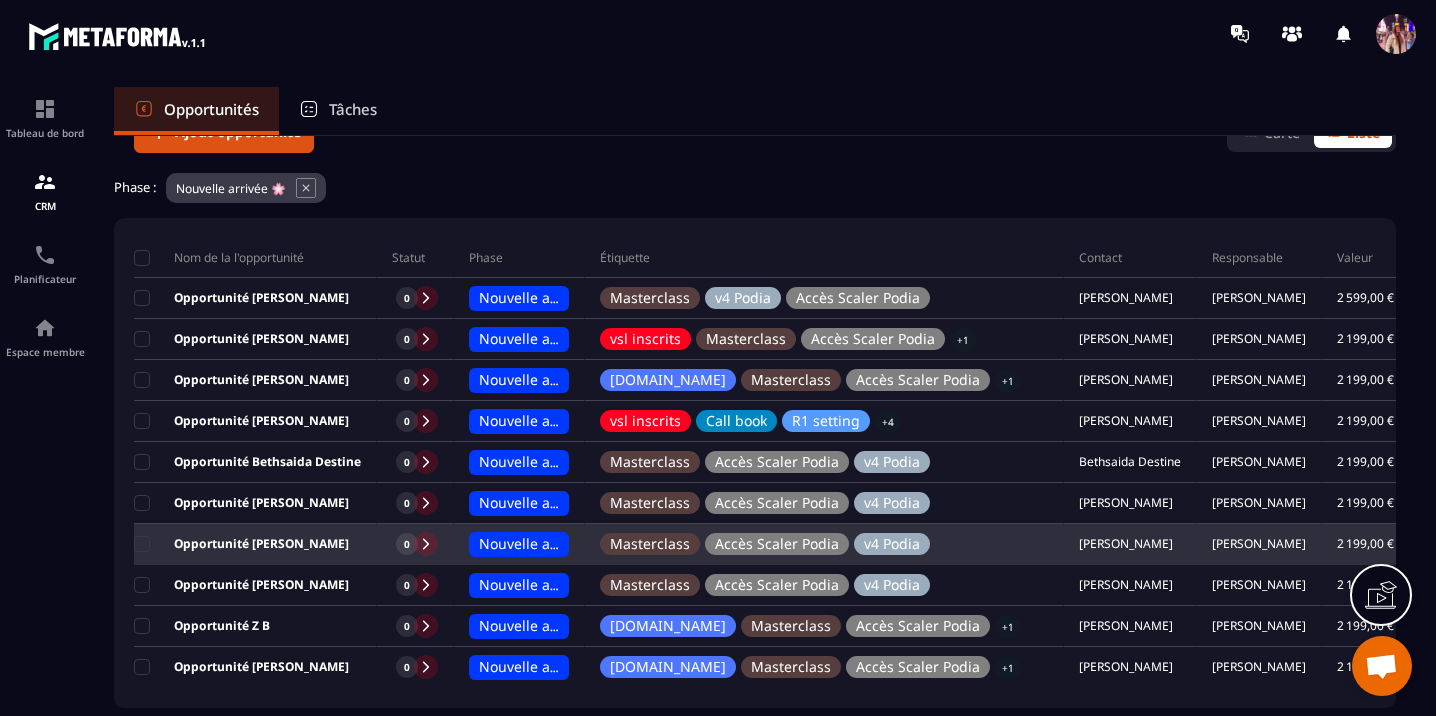 click on "[PERSON_NAME]" at bounding box center [1259, 544] 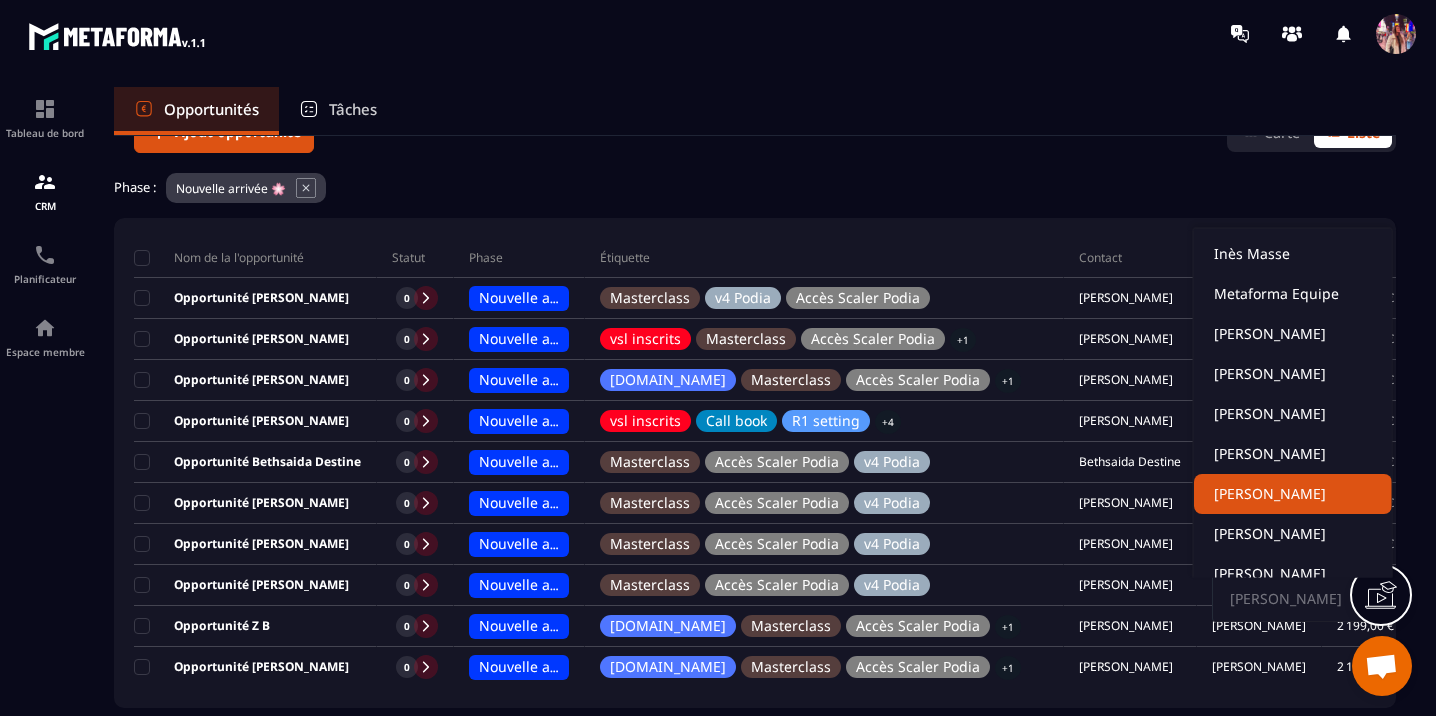 click on "[PERSON_NAME]" 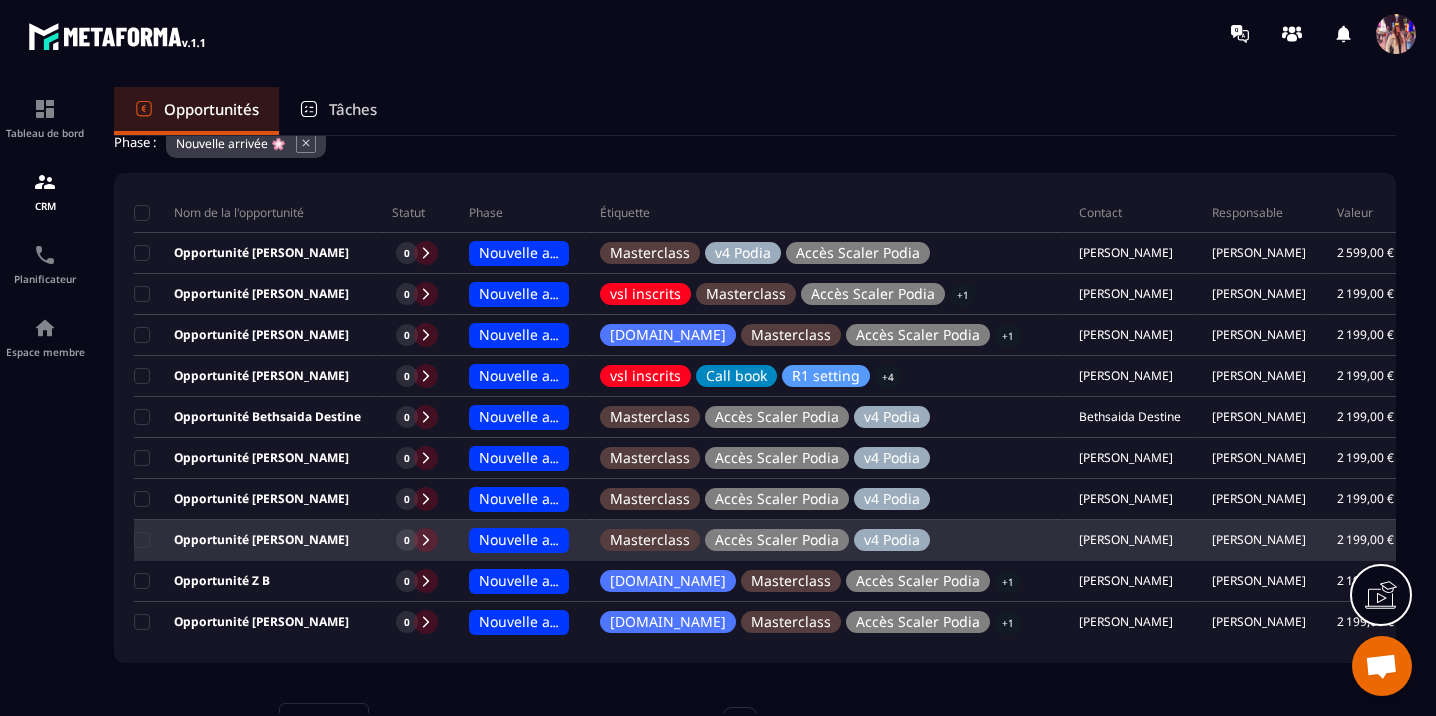 scroll, scrollTop: 238, scrollLeft: 0, axis: vertical 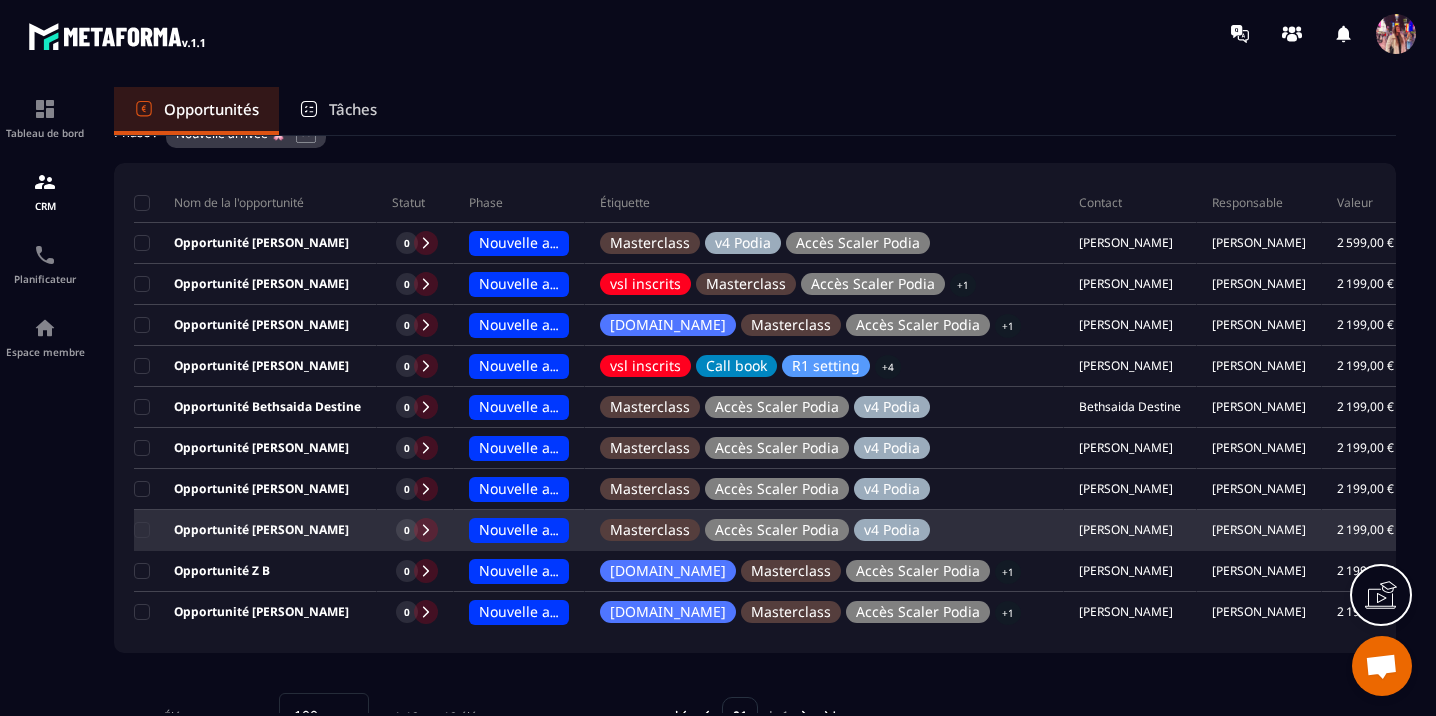 click on "[PERSON_NAME]" at bounding box center [1259, 530] 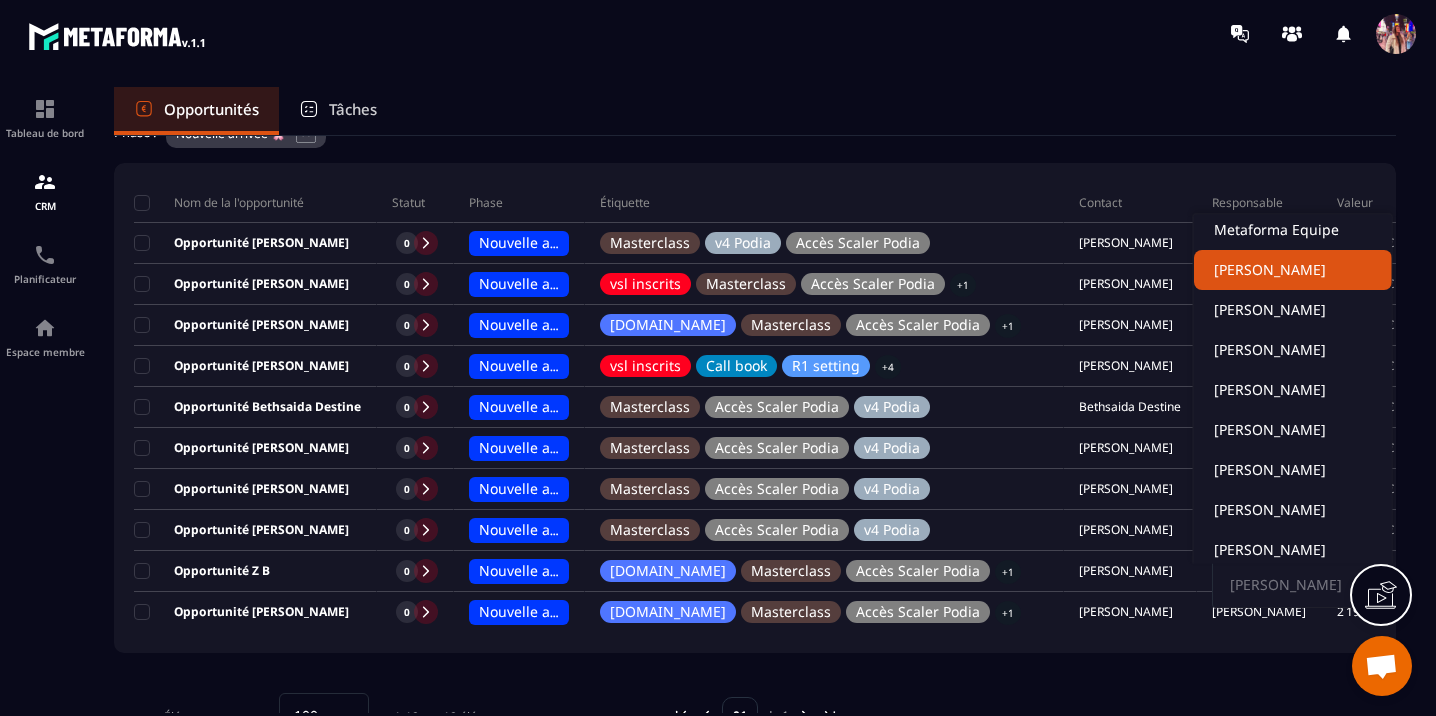 scroll, scrollTop: 54, scrollLeft: 0, axis: vertical 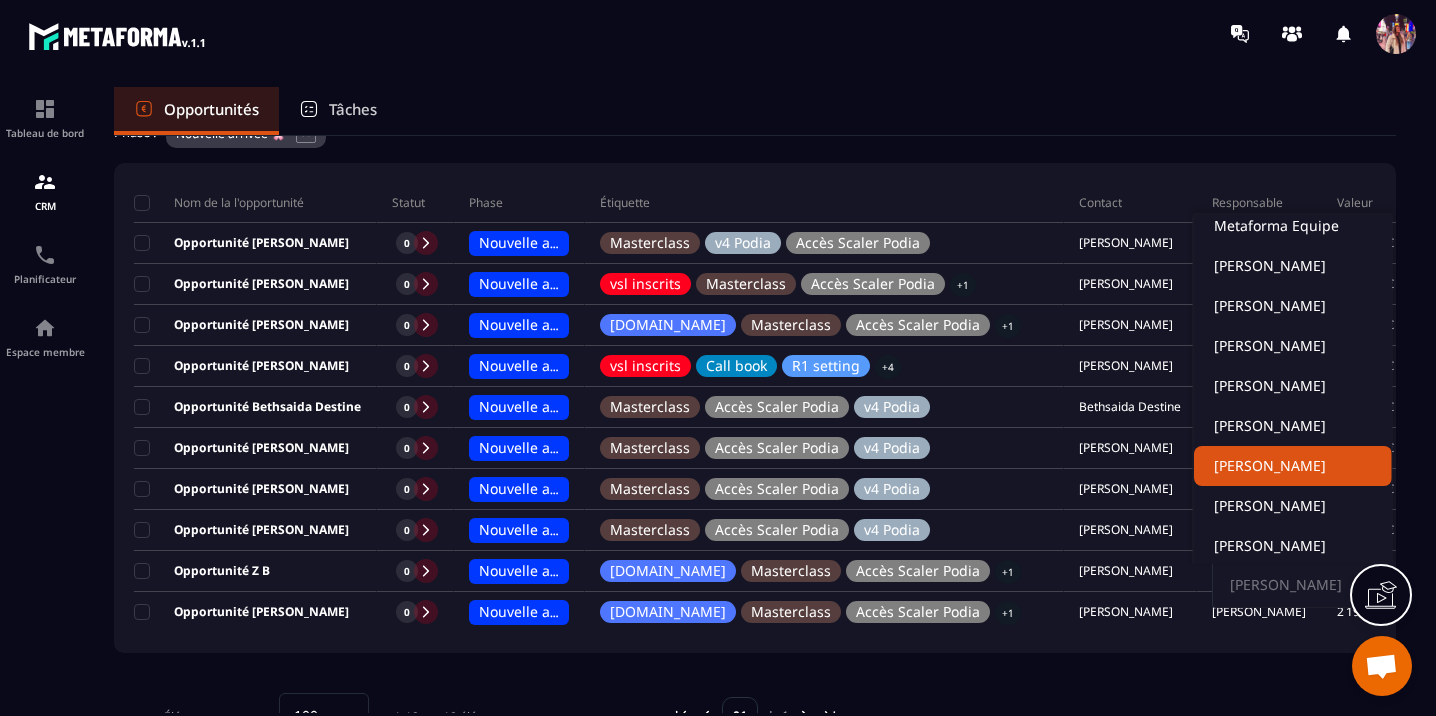 click on "[PERSON_NAME]" 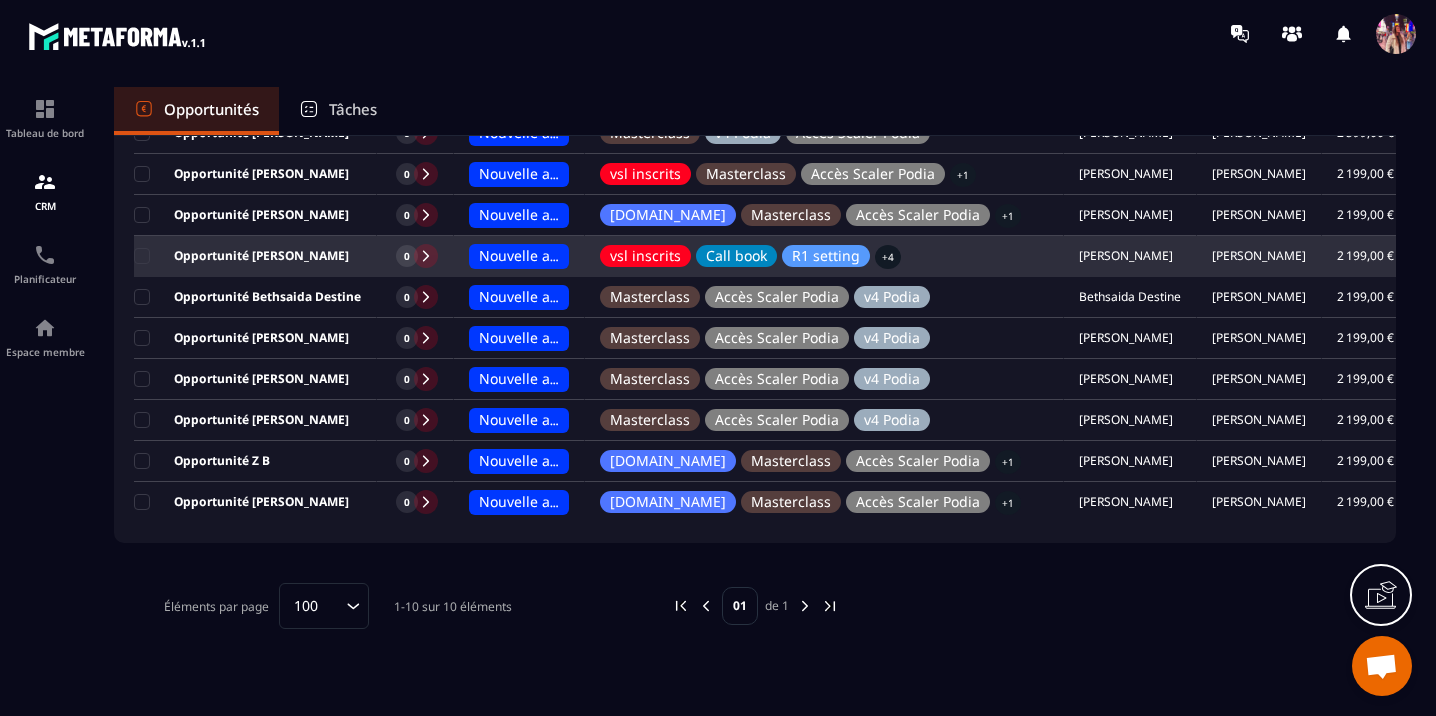 scroll, scrollTop: 349, scrollLeft: 0, axis: vertical 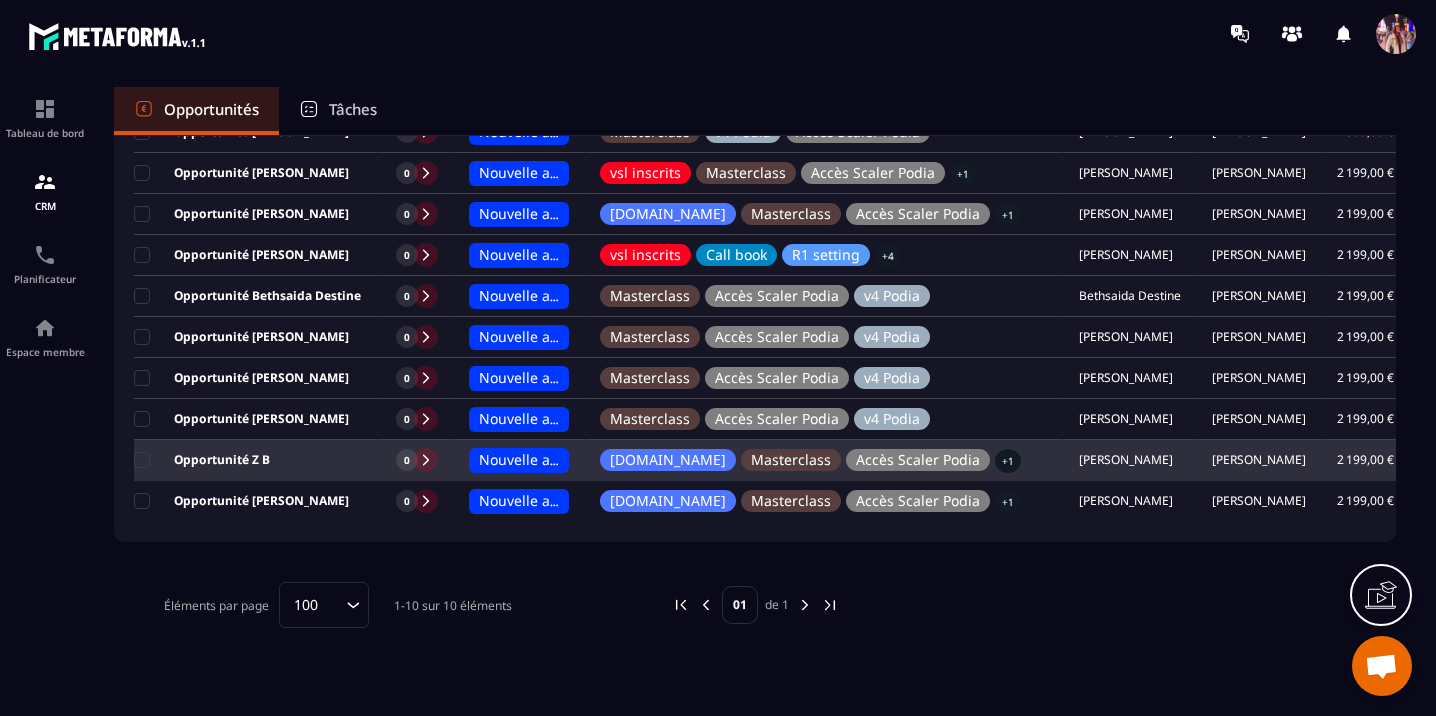 click on "[PERSON_NAME]" at bounding box center (1259, 460) 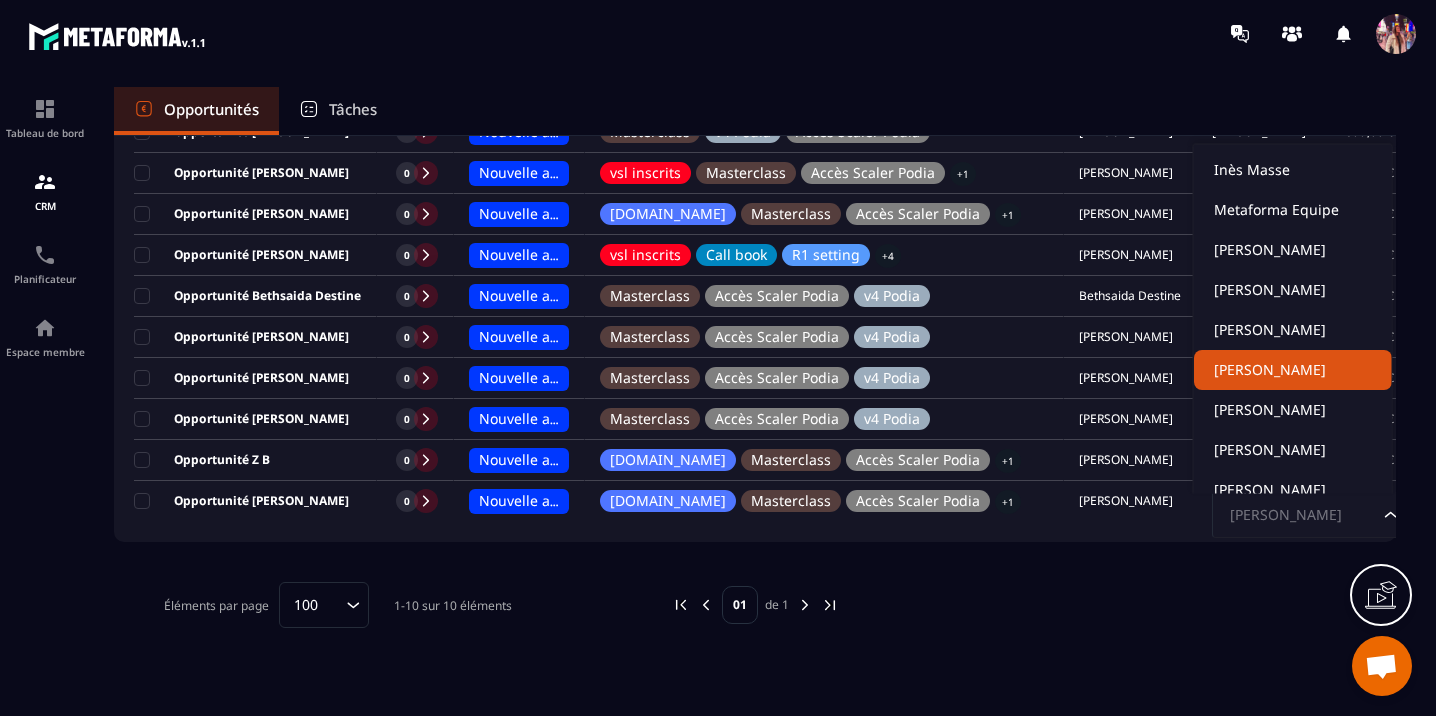 click on "[PERSON_NAME]" 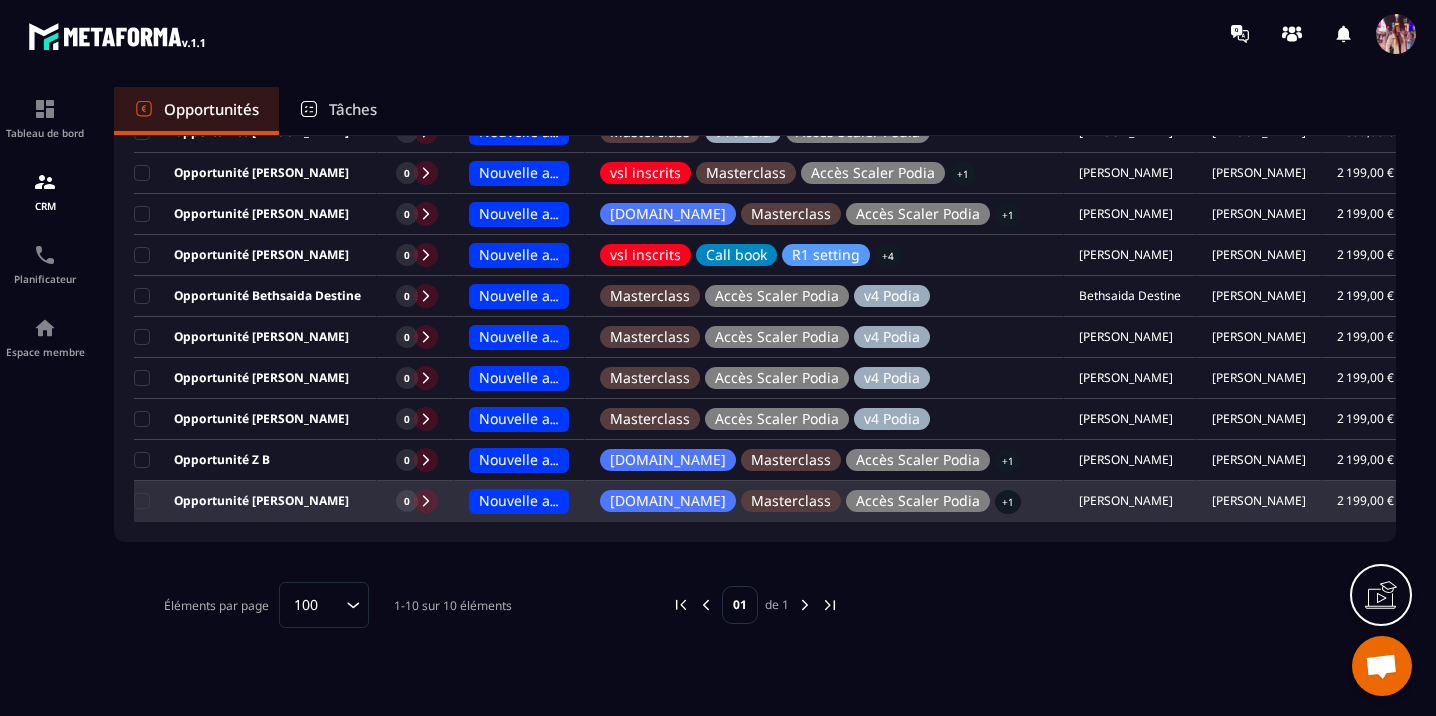 click on "[PERSON_NAME]" at bounding box center (1259, 501) 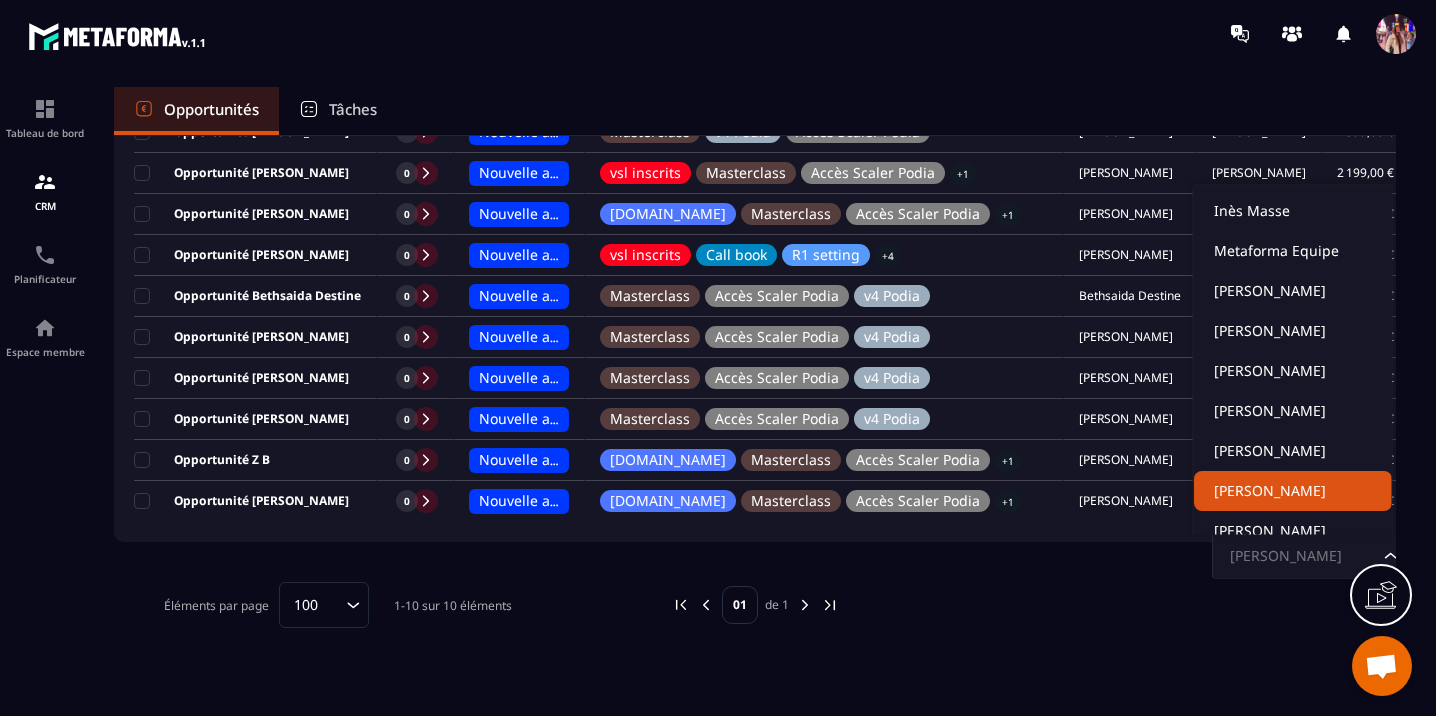 click on "[PERSON_NAME]" 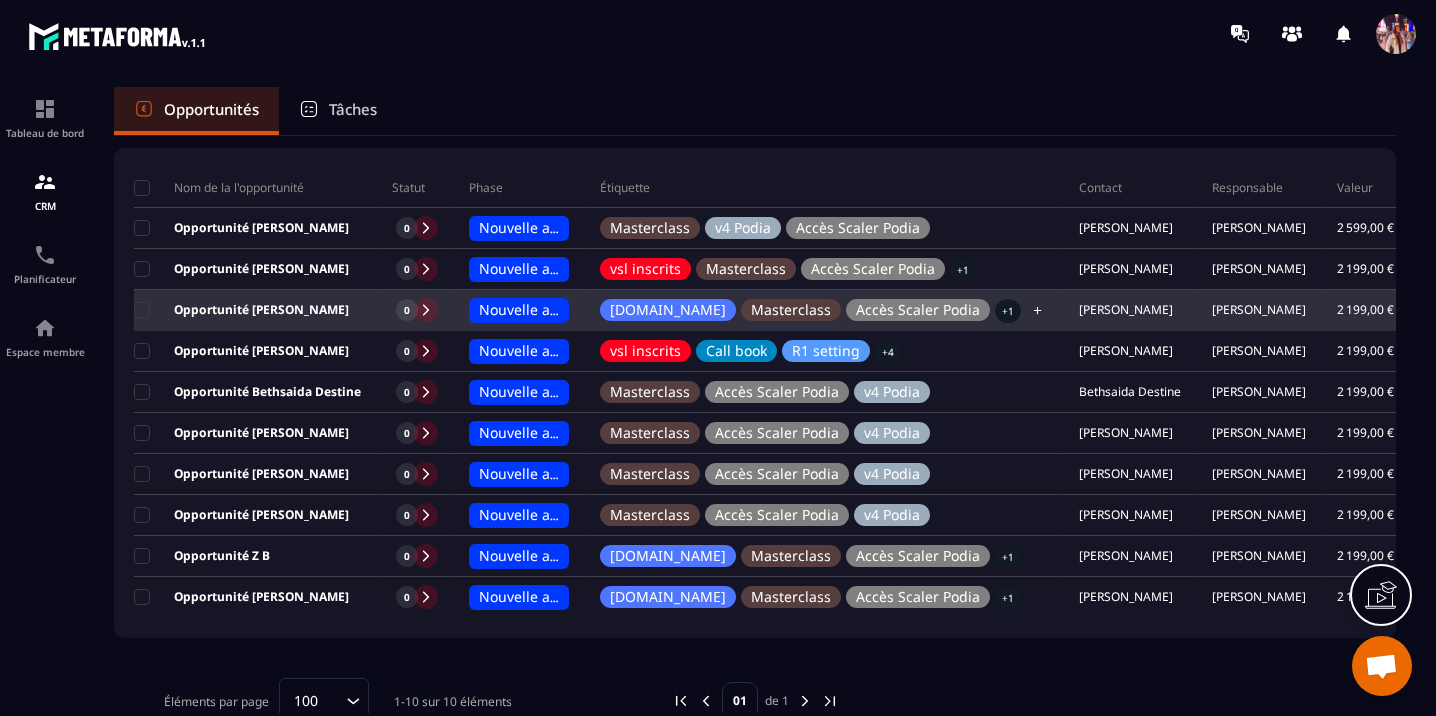 scroll, scrollTop: 269, scrollLeft: 0, axis: vertical 